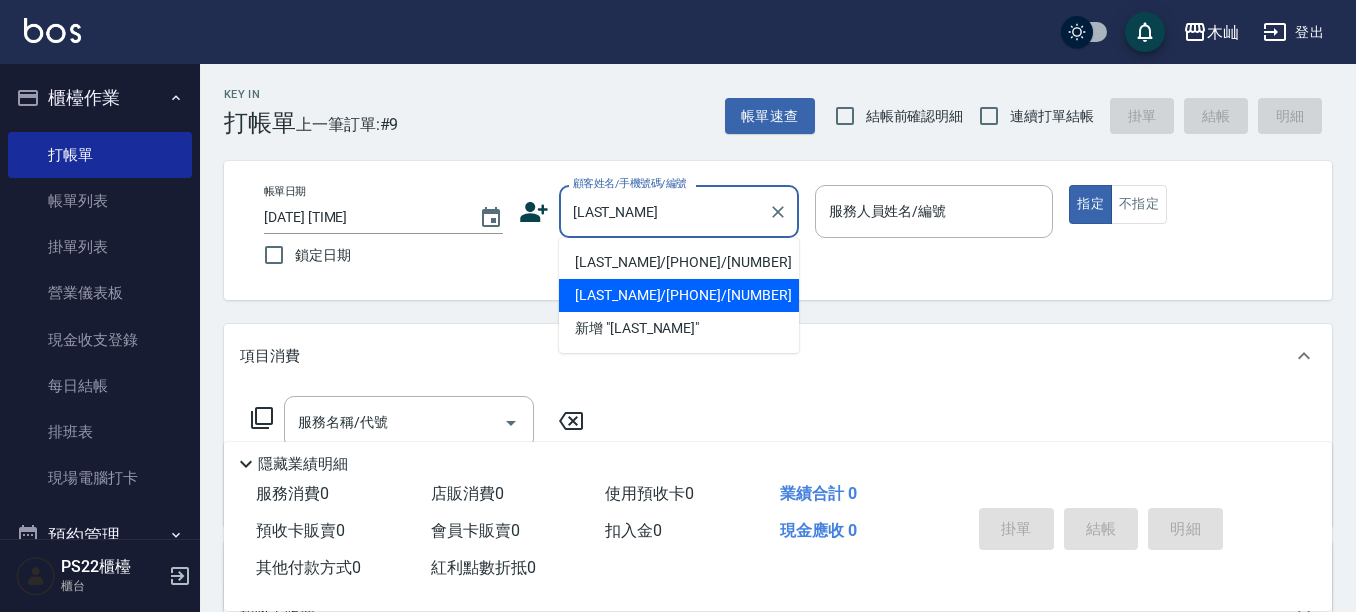 scroll, scrollTop: 0, scrollLeft: 0, axis: both 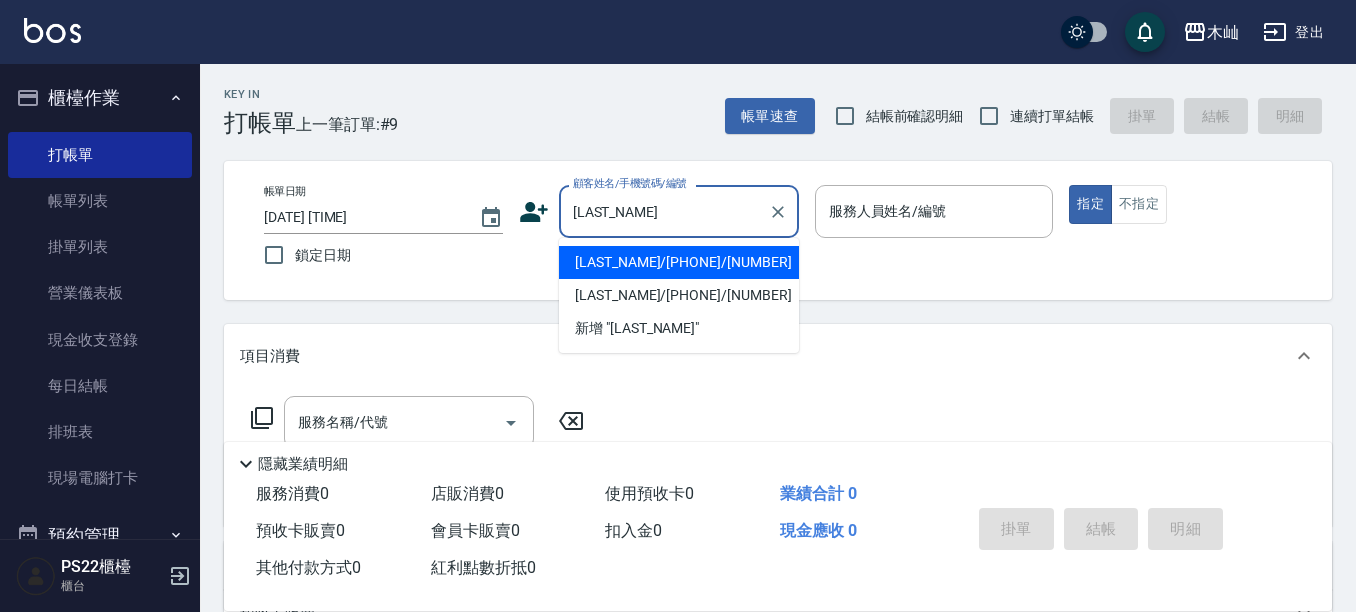 click on "[LAST_NAME]/[PHONE]/[NUMBER]" at bounding box center (679, 262) 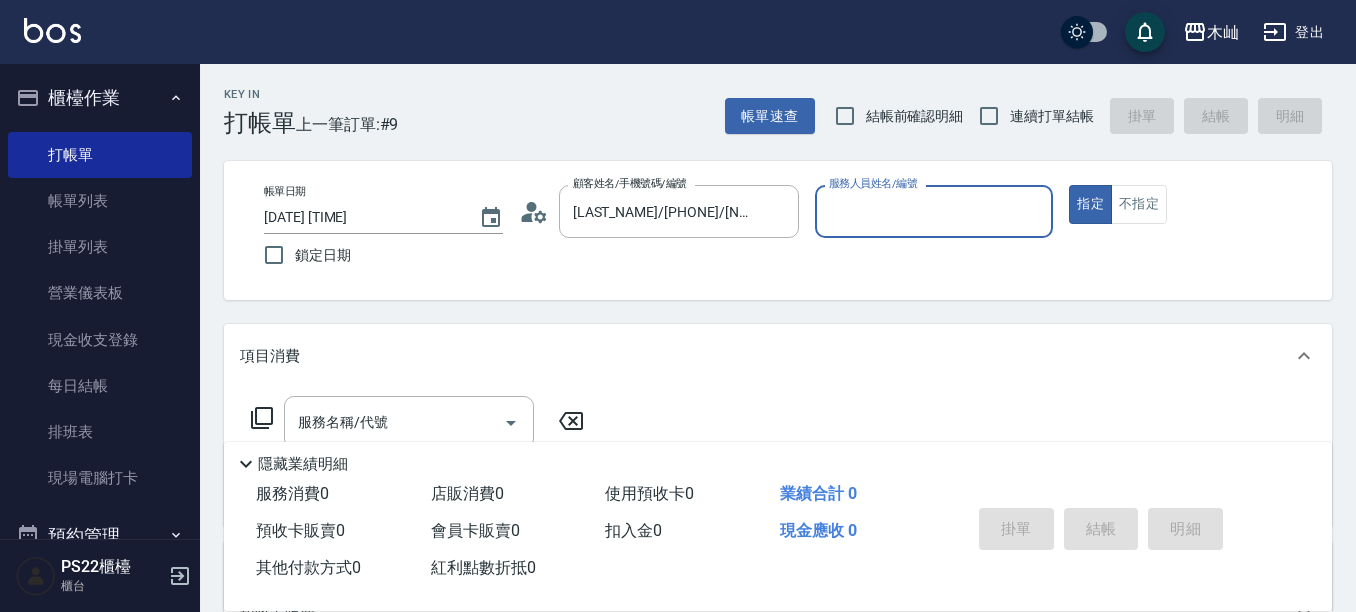 type on "小愛-10" 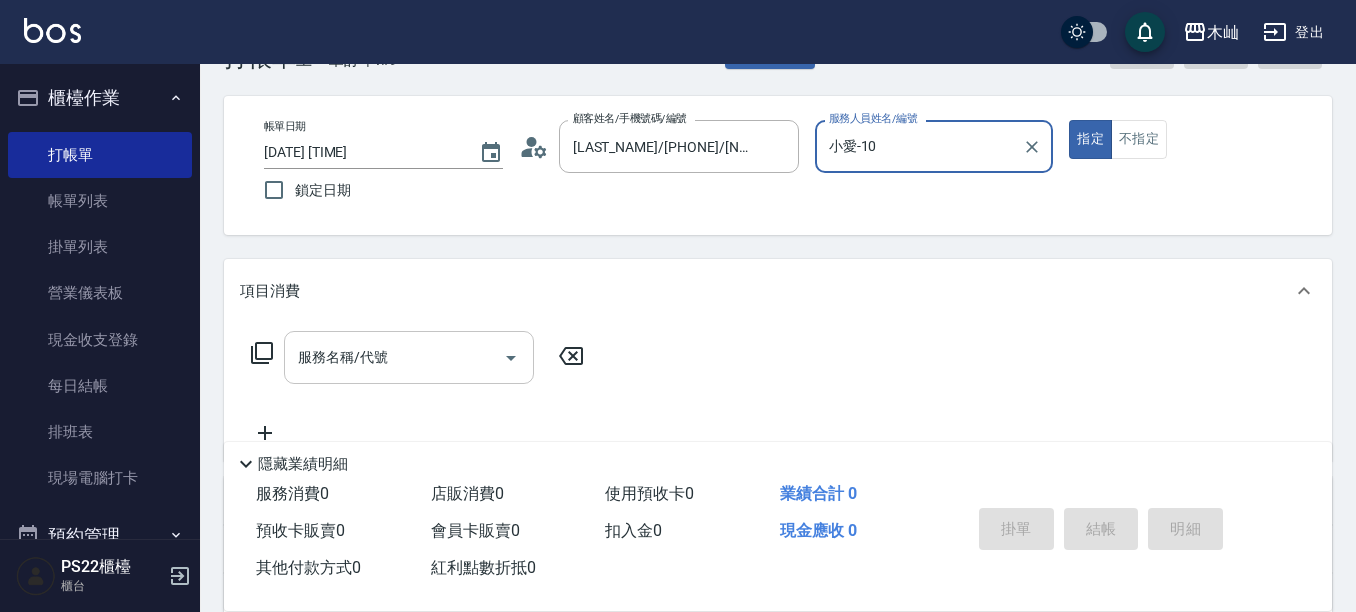 scroll, scrollTop: 100, scrollLeft: 0, axis: vertical 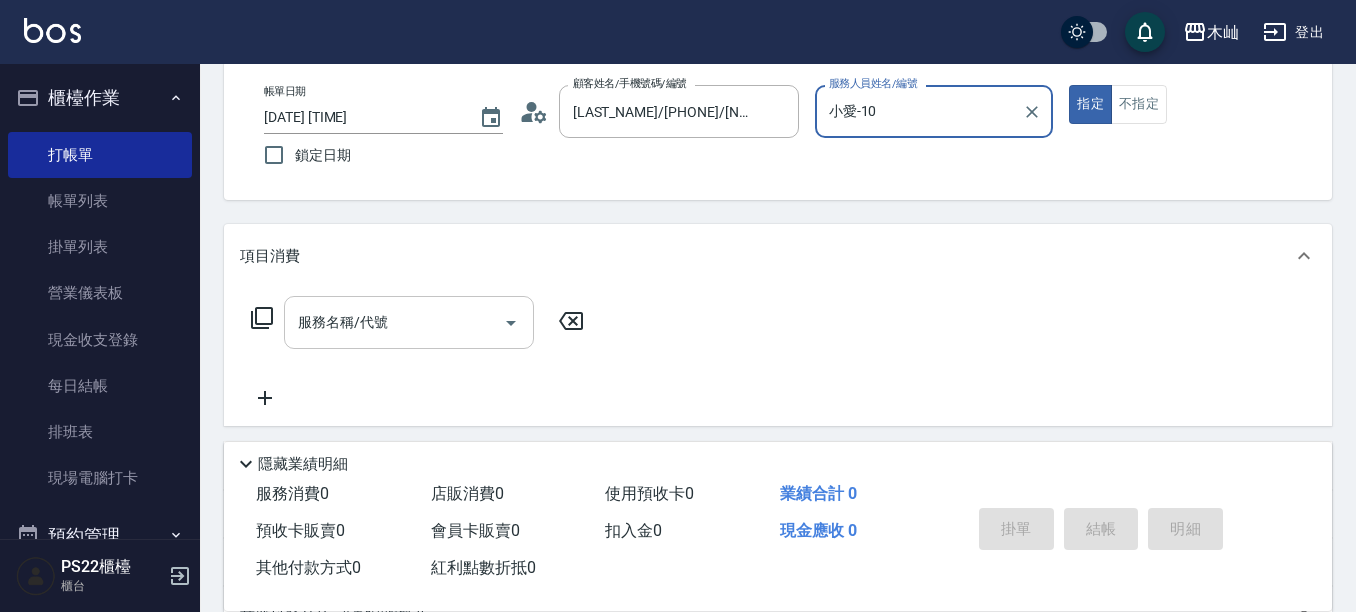 click on "服務名稱/代號 服務名稱/代號" at bounding box center [409, 322] 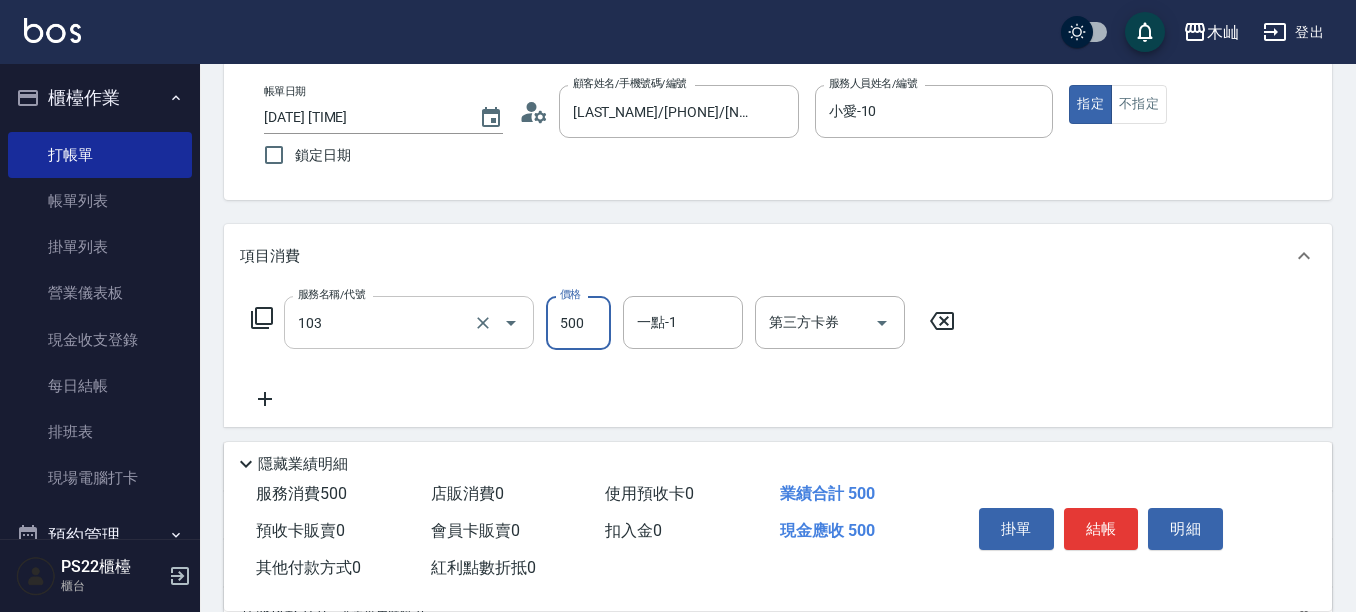 type on "B級洗剪(103)" 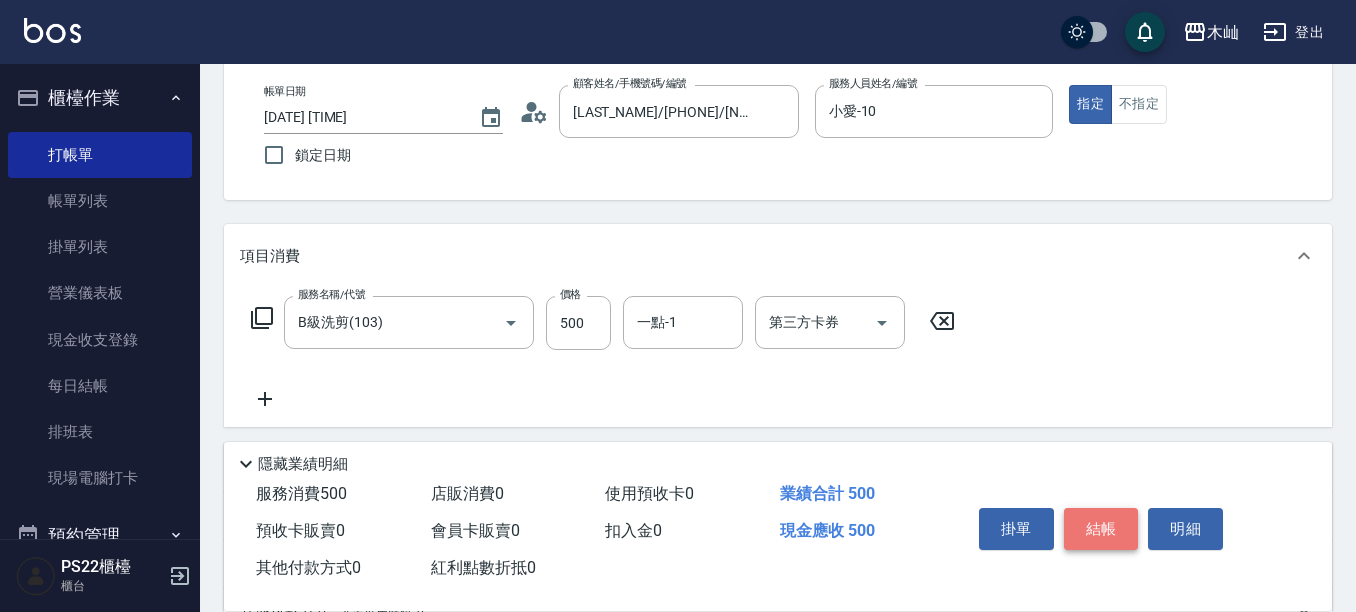 click on "結帳" at bounding box center (1101, 529) 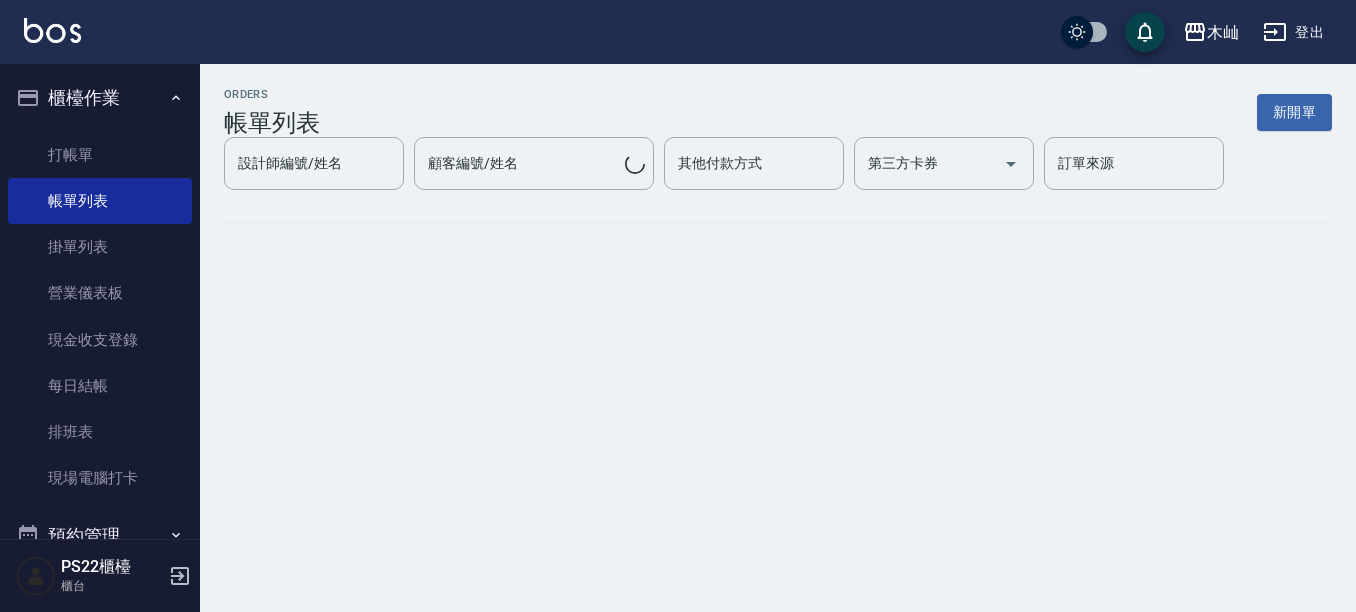scroll, scrollTop: 0, scrollLeft: 0, axis: both 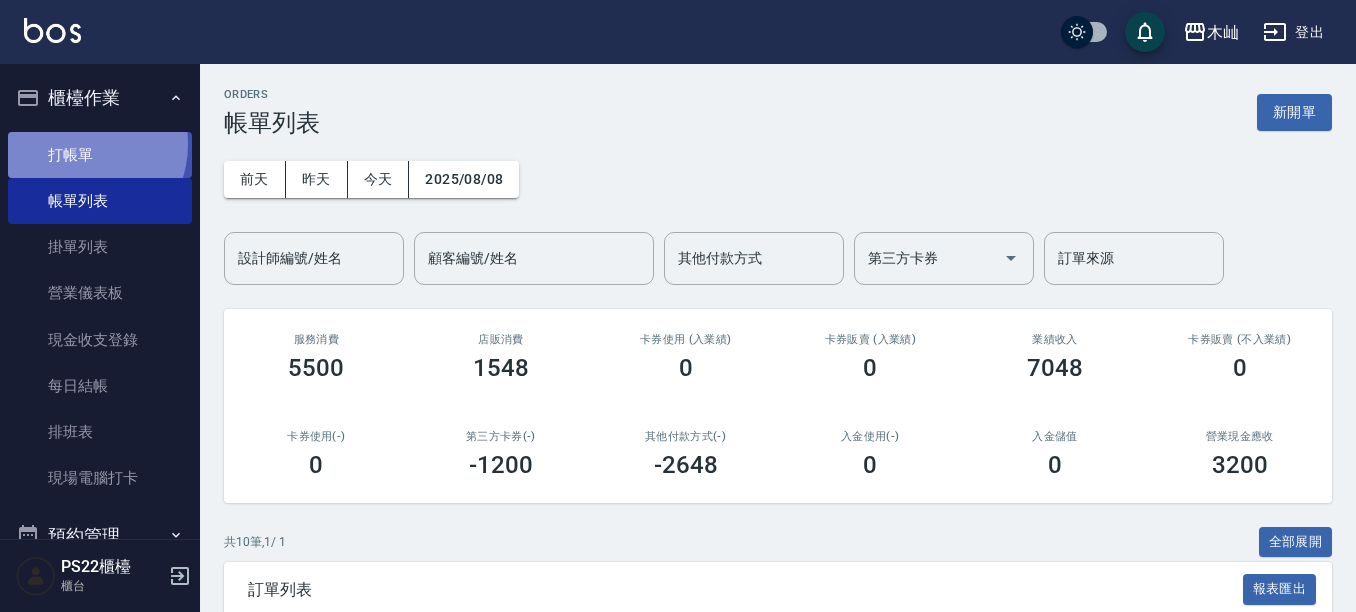 click on "打帳單" at bounding box center (100, 155) 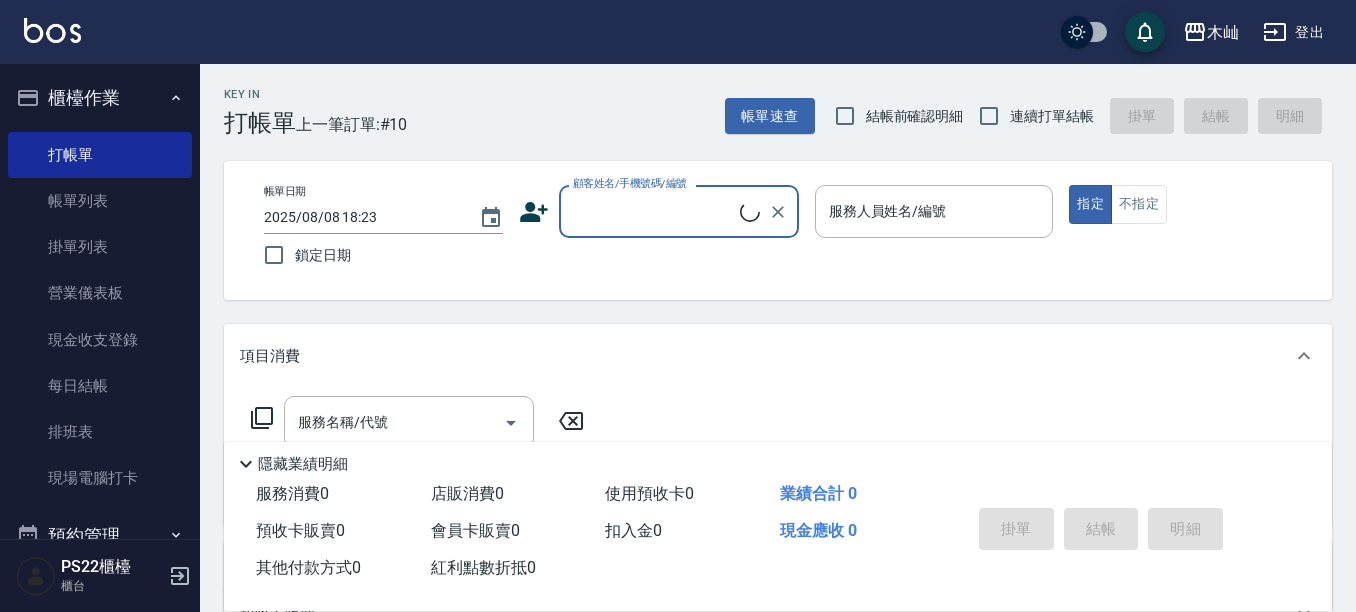 click on "顧客姓名/手機號碼/編號" at bounding box center [654, 211] 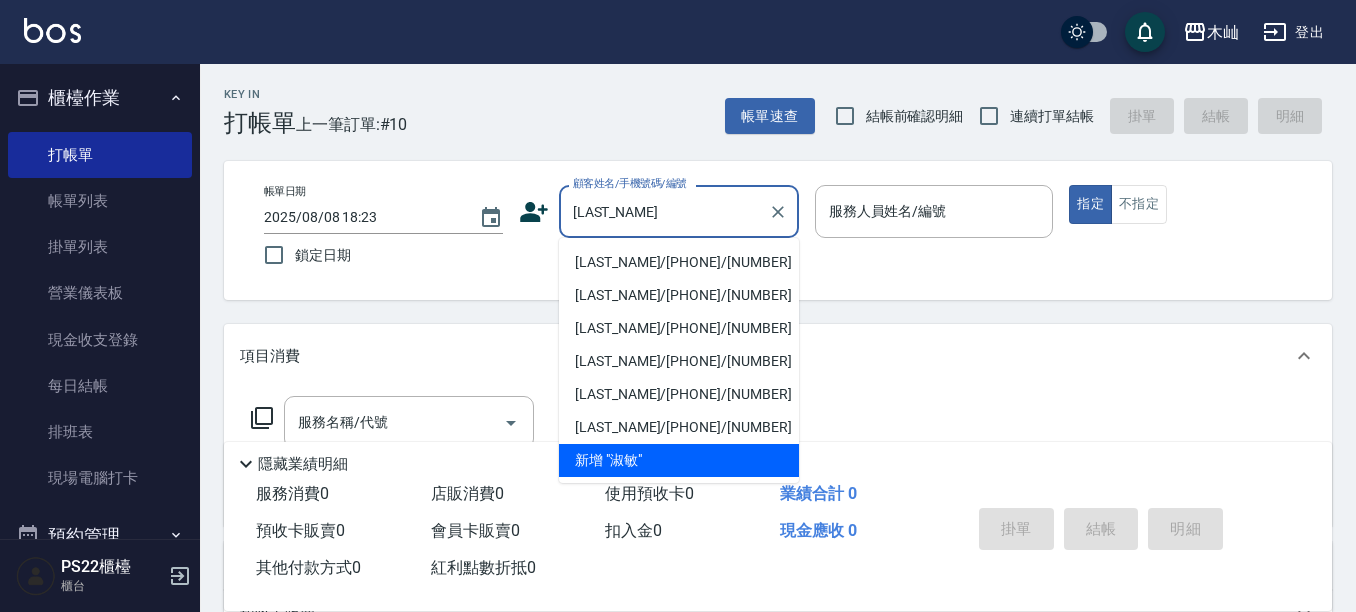 click on "[LAST_NAME]/[PHONE]/[NUMBER]" at bounding box center [679, 262] 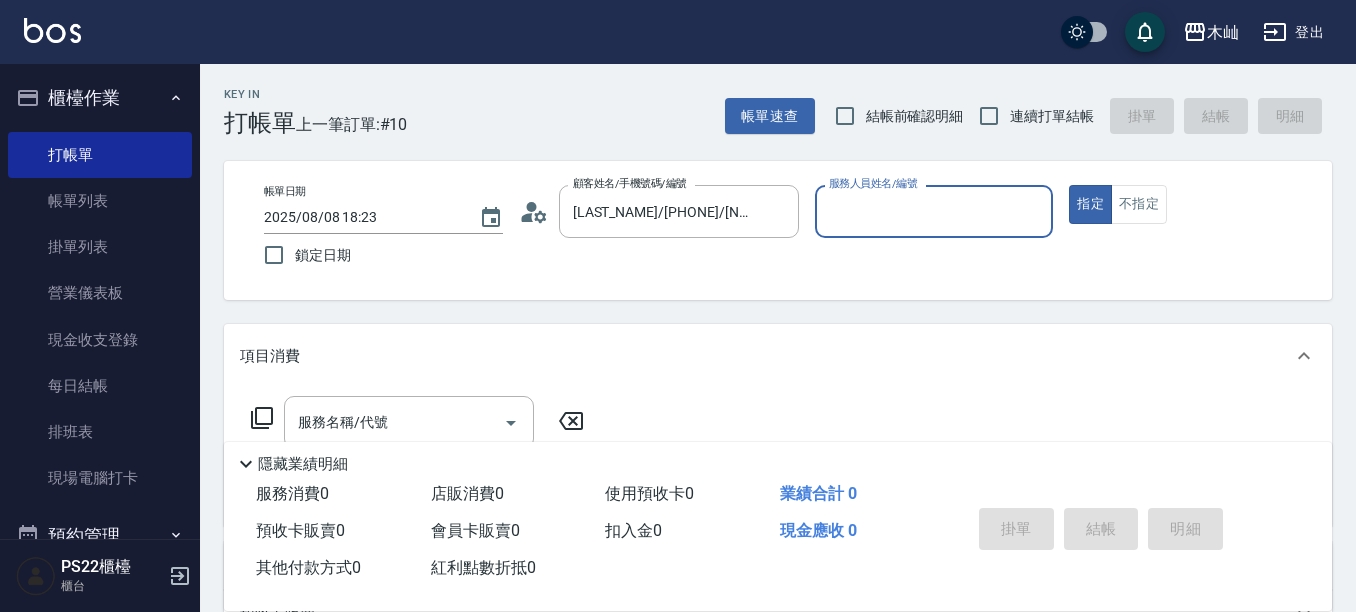type on "小愛-10" 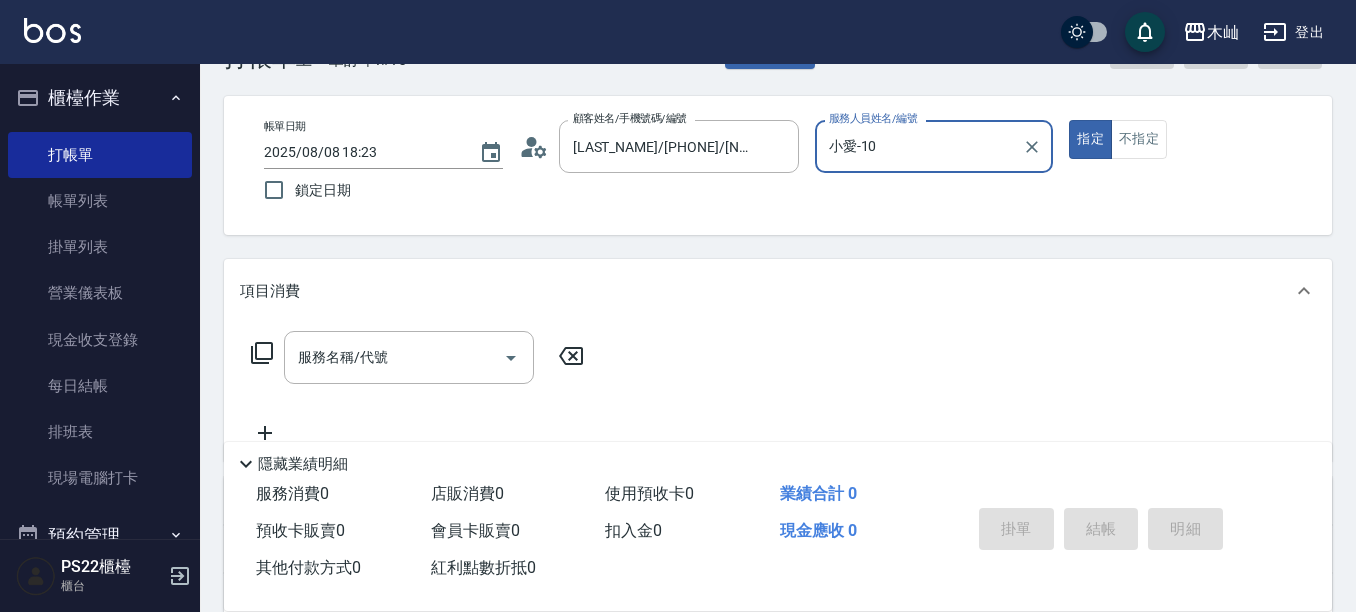 scroll, scrollTop: 100, scrollLeft: 0, axis: vertical 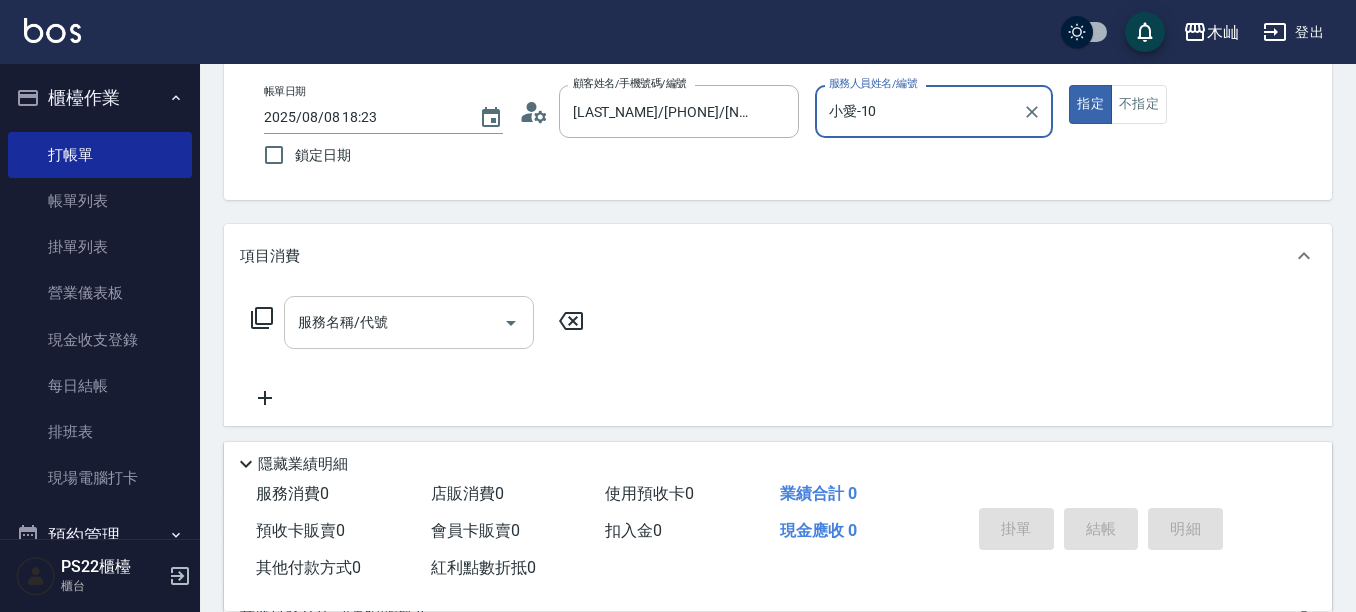 click on "服務名稱/代號" at bounding box center [394, 322] 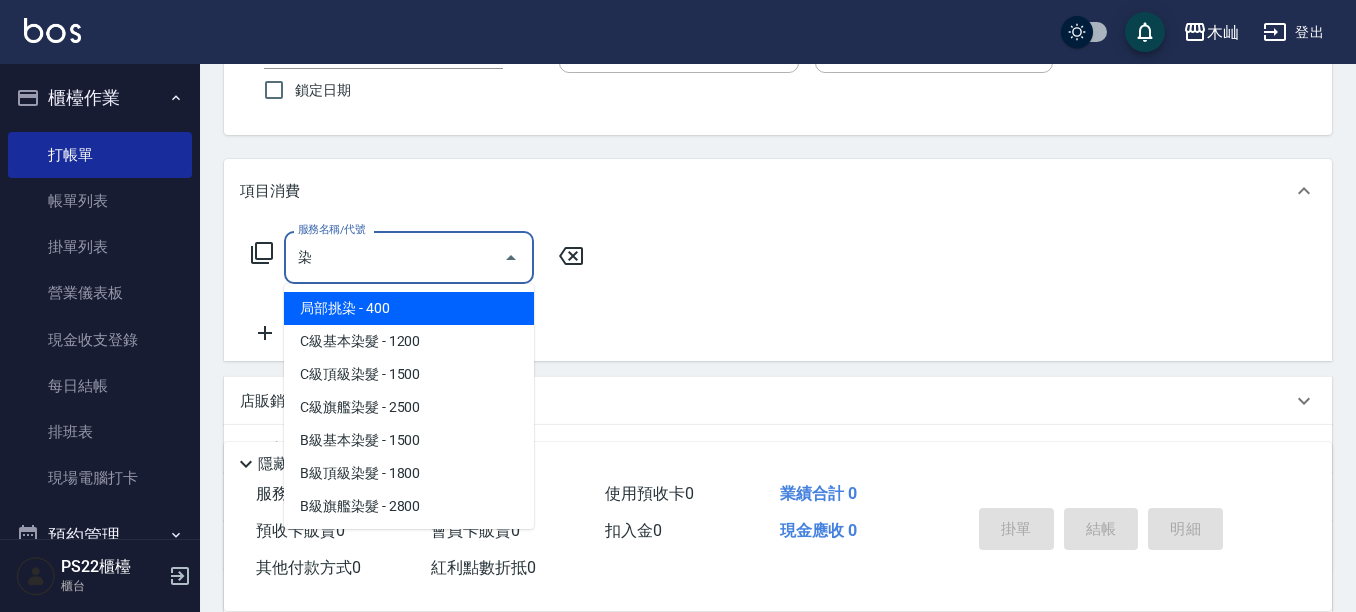 scroll, scrollTop: 200, scrollLeft: 0, axis: vertical 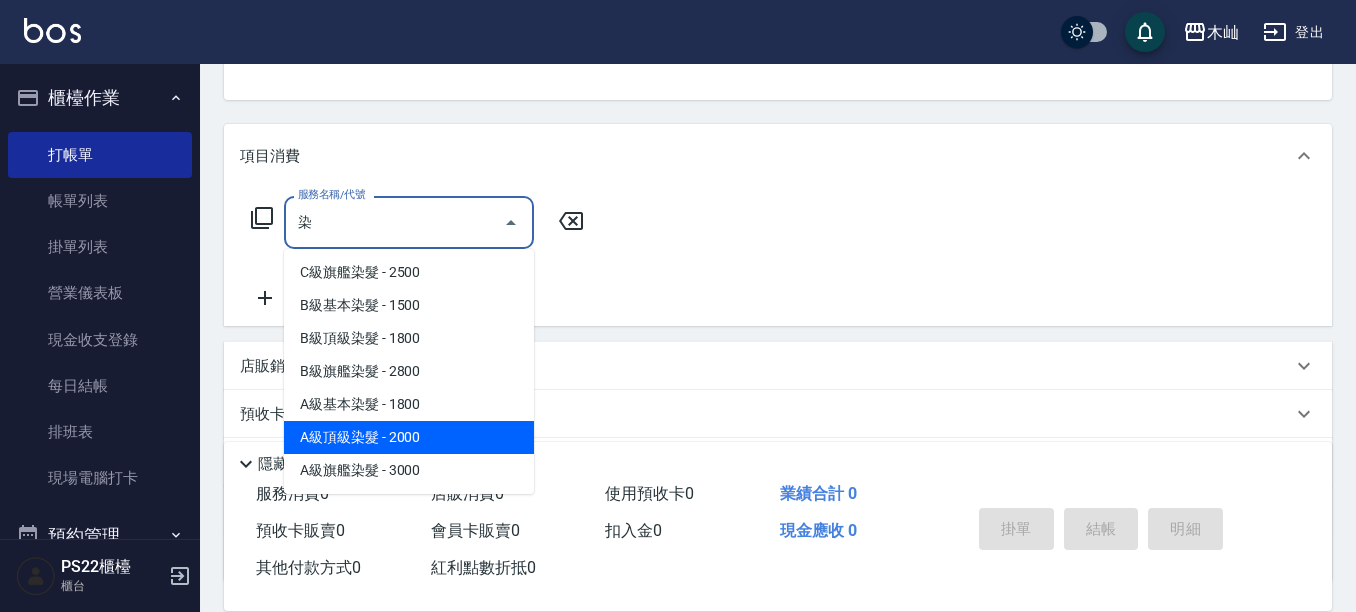 click on "A級頂級染髮 - 2000" at bounding box center (409, 437) 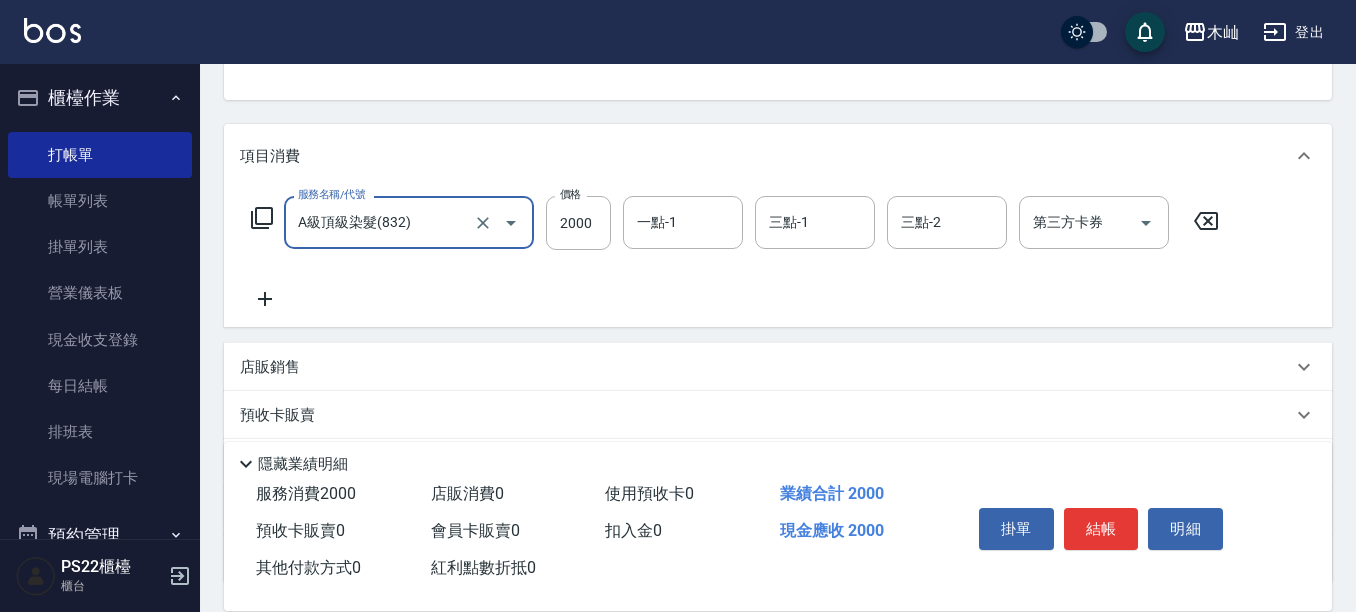 type on "A級頂級染髮(832)" 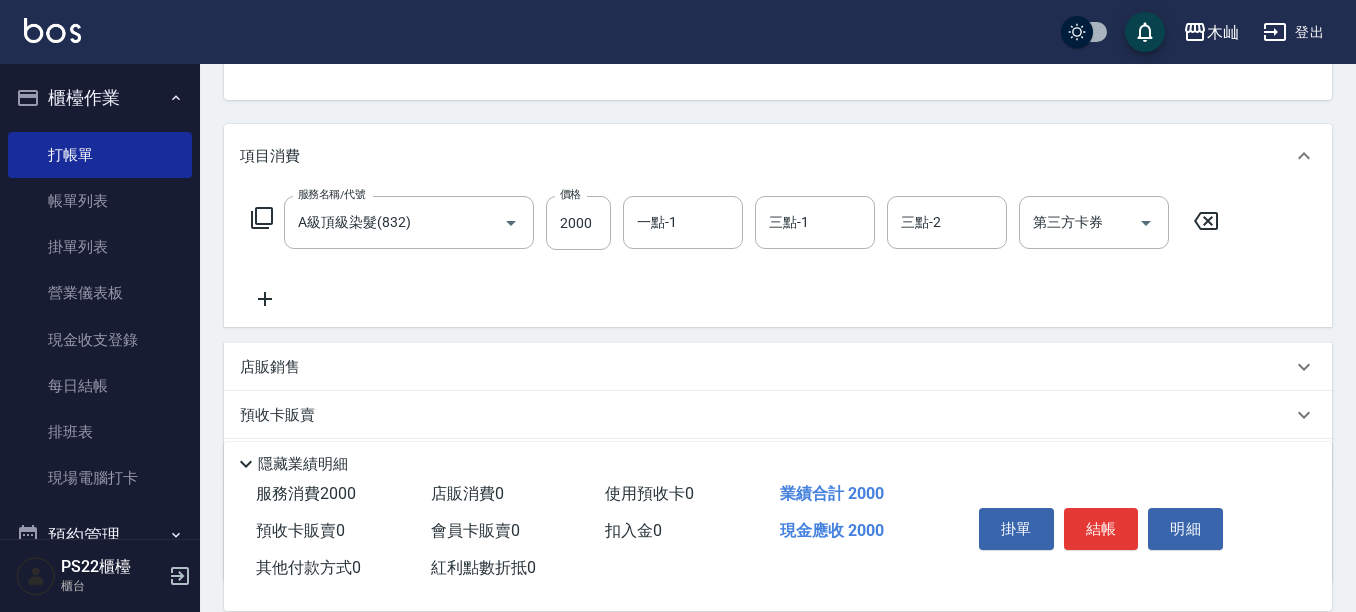 click 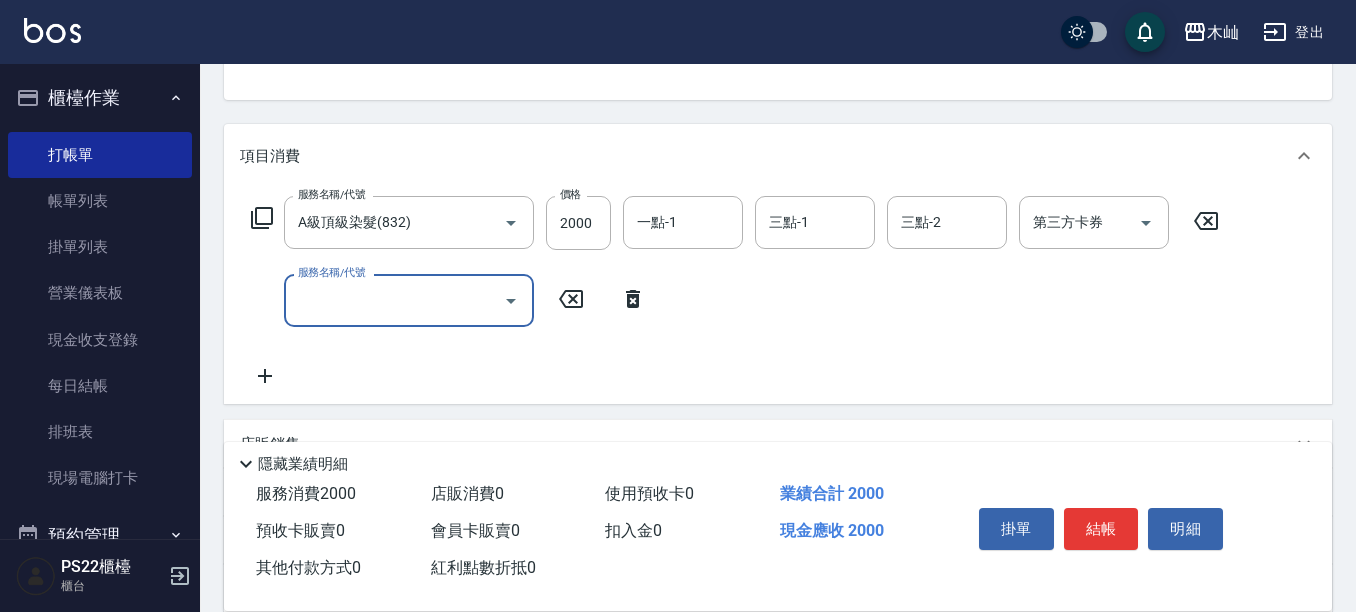 type on "8" 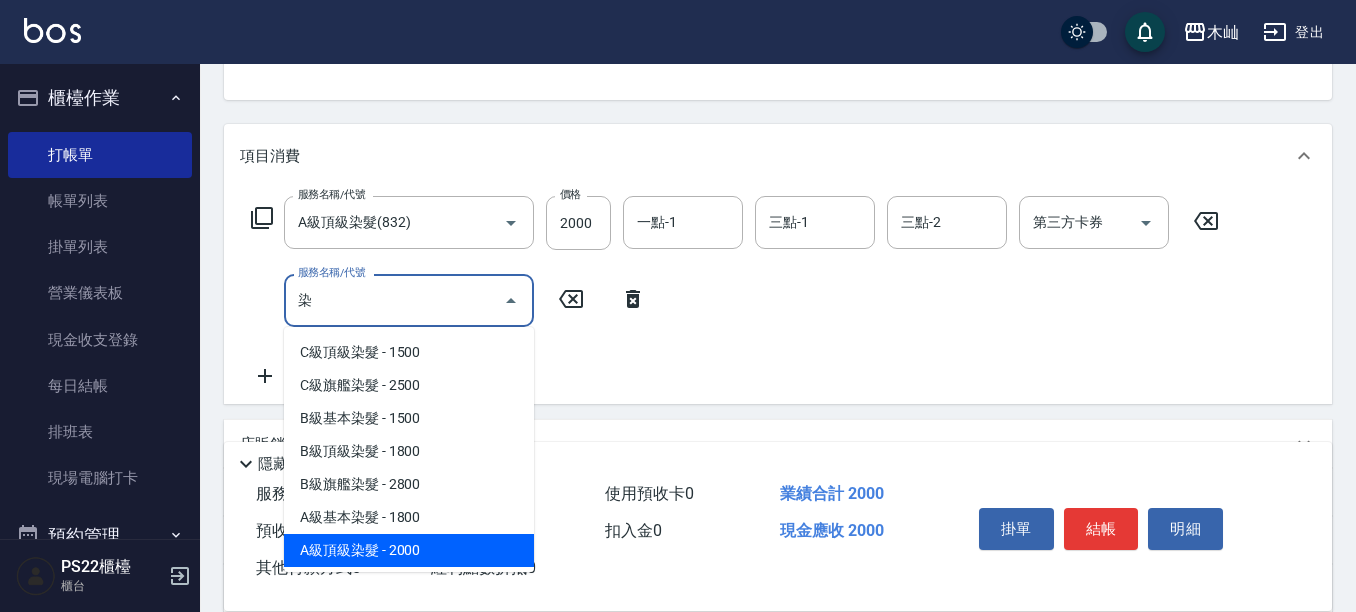 scroll, scrollTop: 100, scrollLeft: 0, axis: vertical 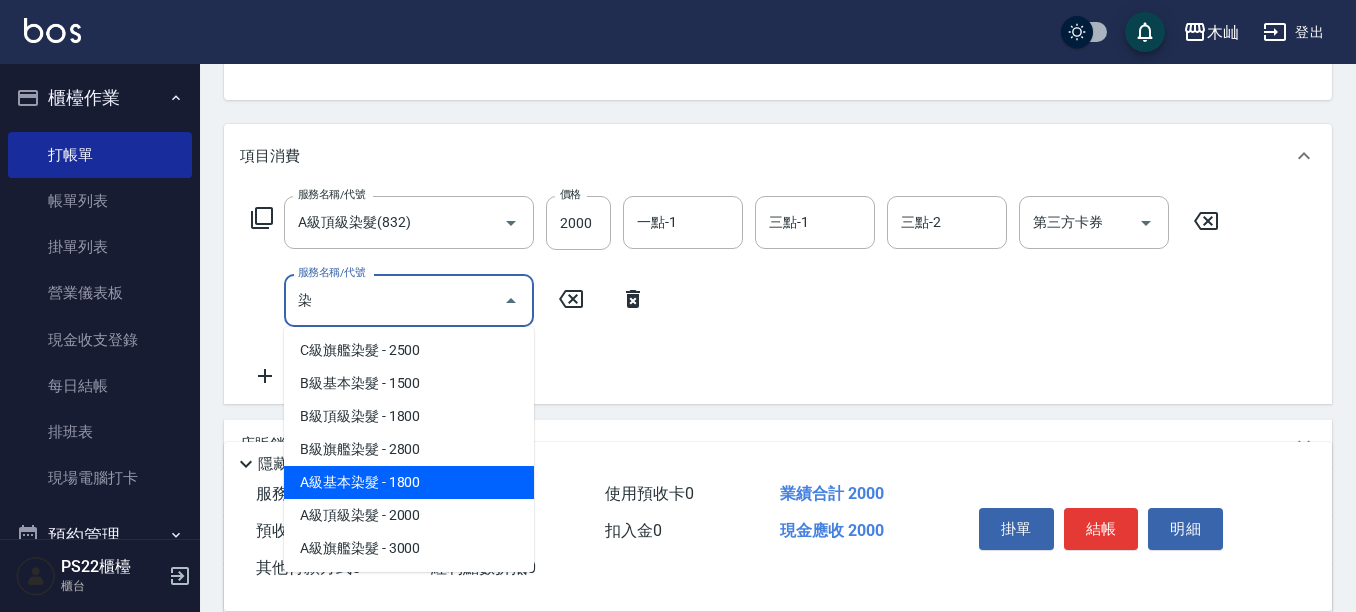 click on "A級基本染髮 - 1800" at bounding box center [409, 482] 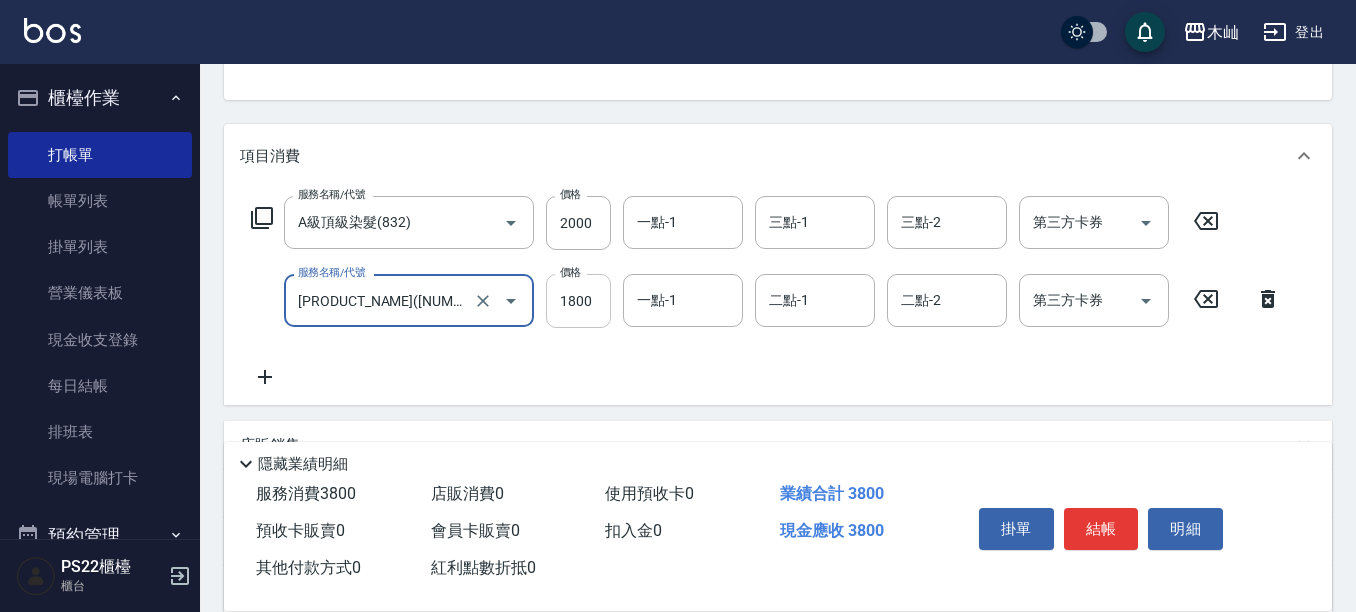 type on "[PRODUCT_NAME]([NUMBER])" 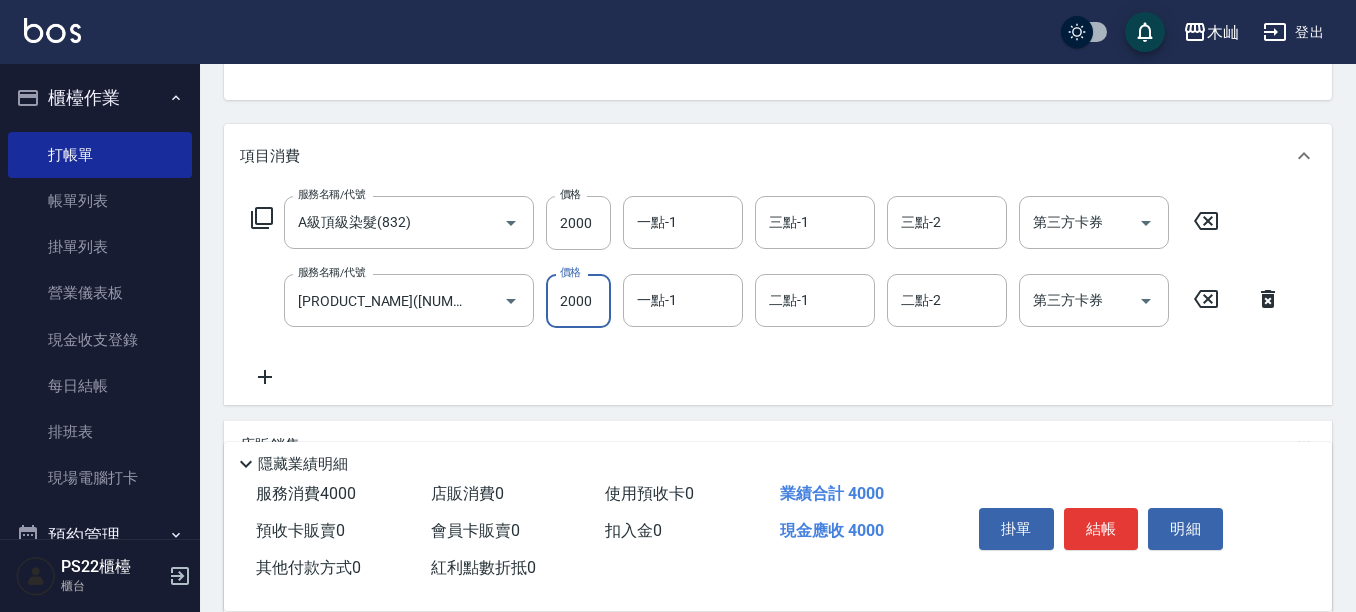 type on "2000" 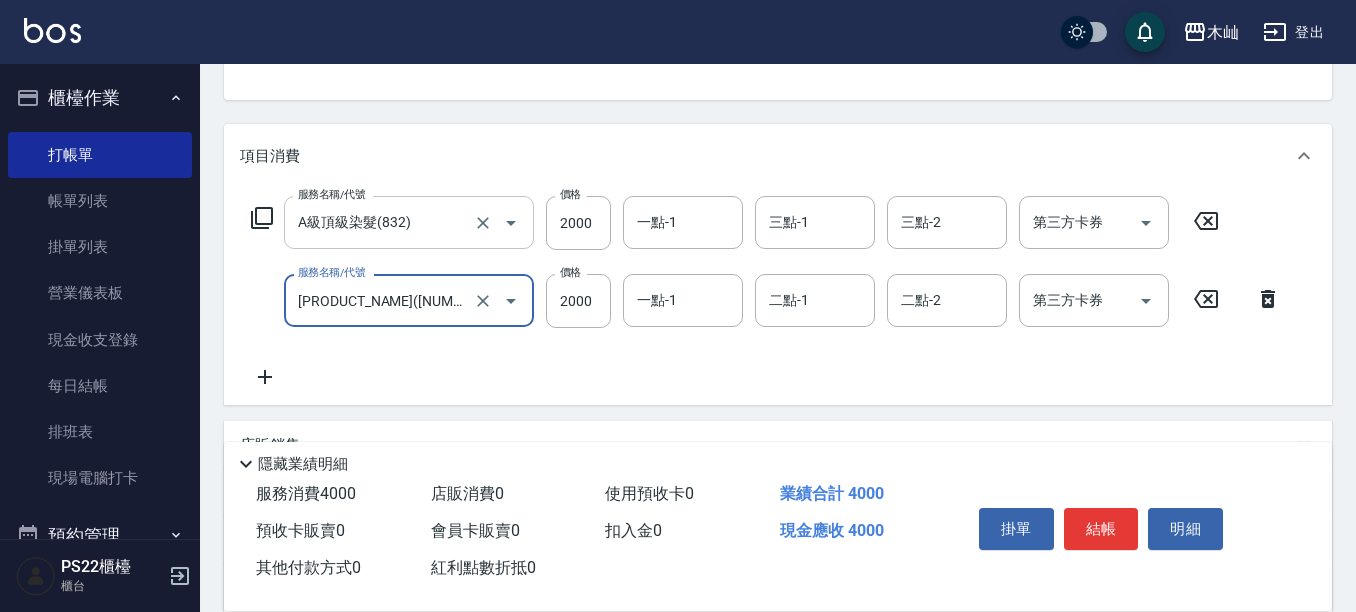 click on "A級頂級染髮(832)" at bounding box center [381, 222] 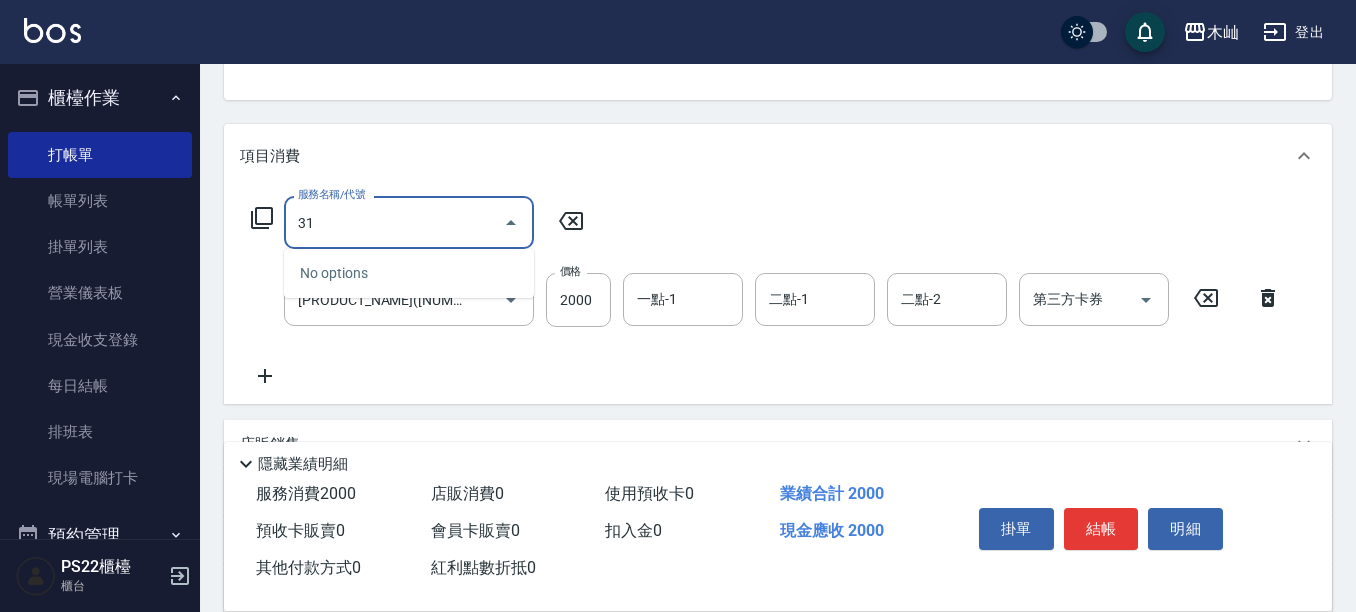 type on "3" 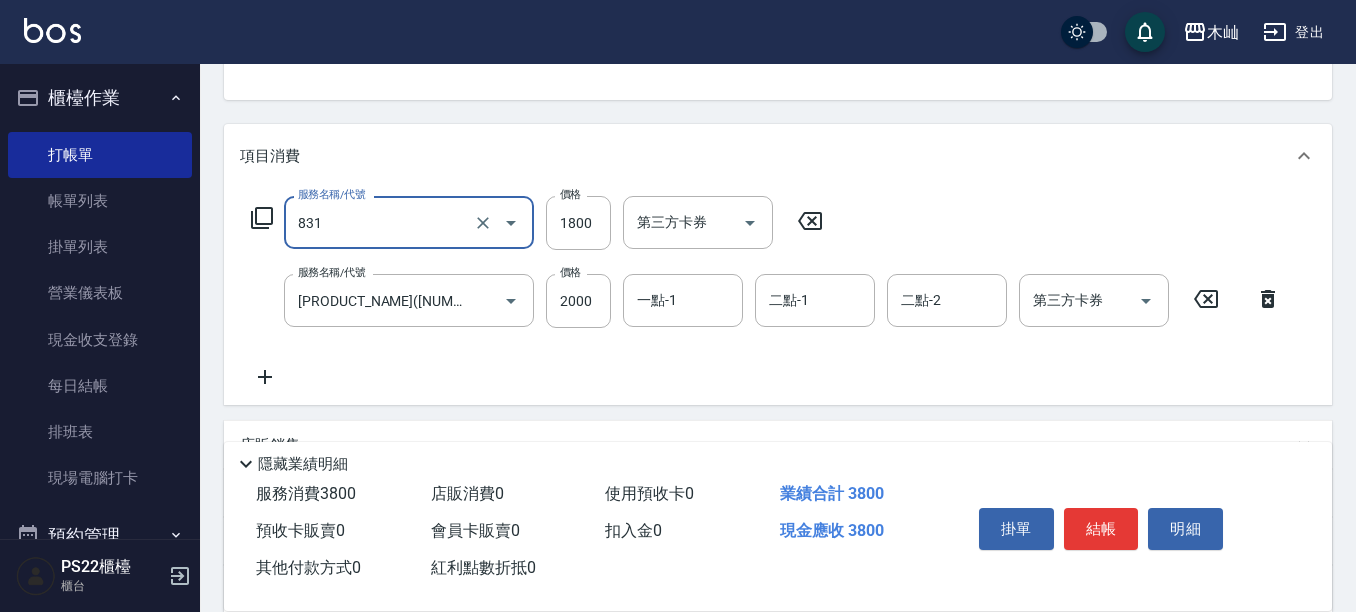 type on "[PRODUCT_NAME]([NUMBER])" 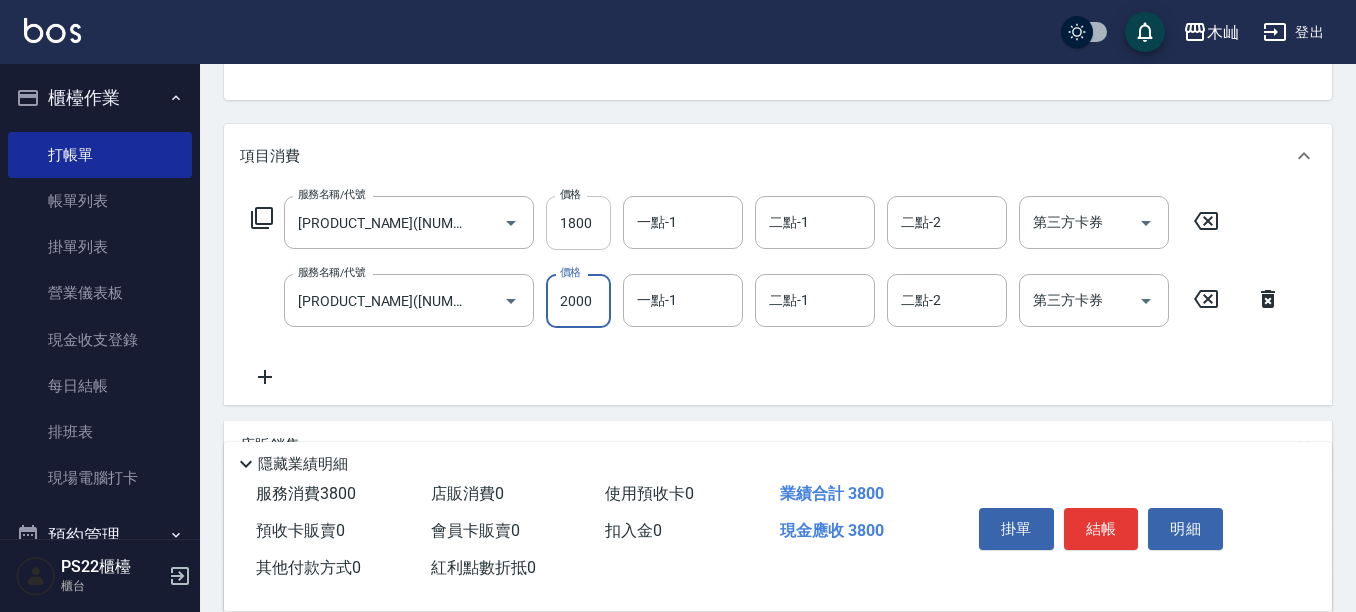 click on "1800" at bounding box center (578, 223) 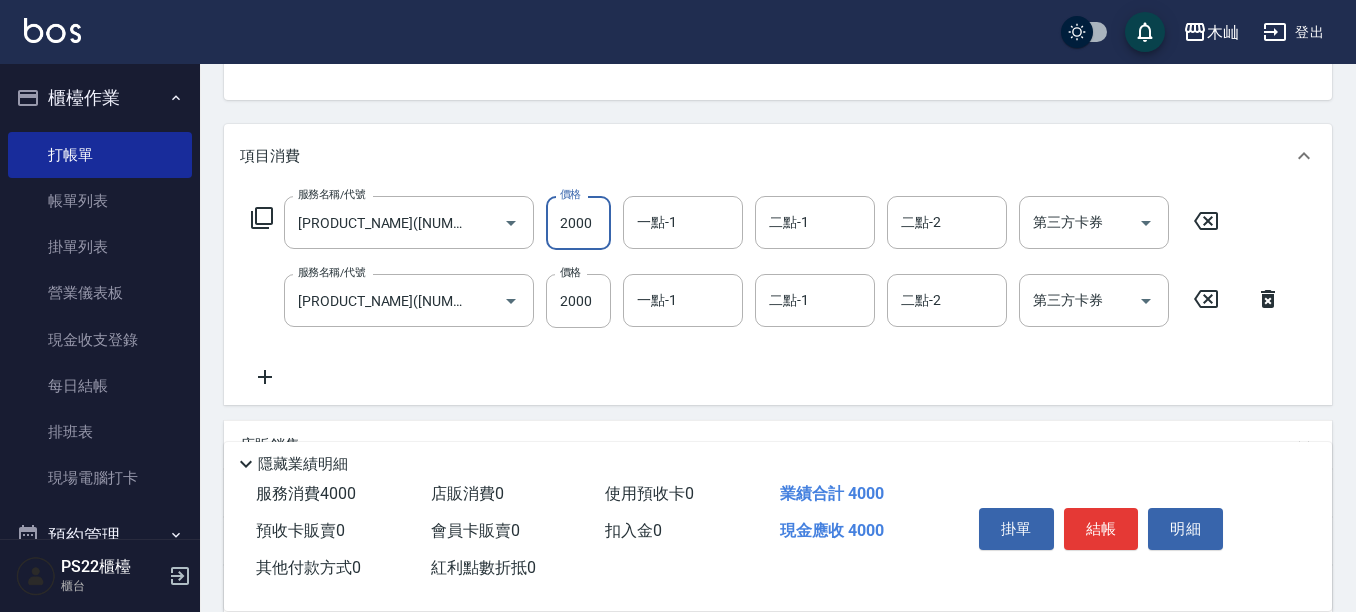 type on "2000" 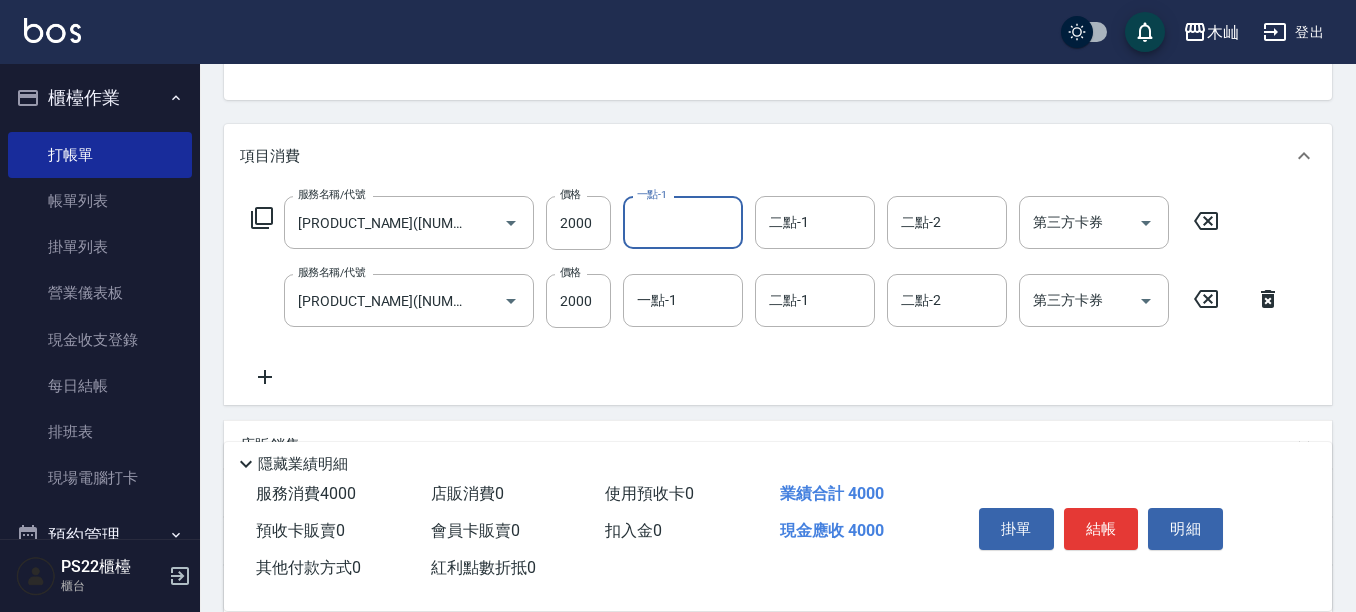 click 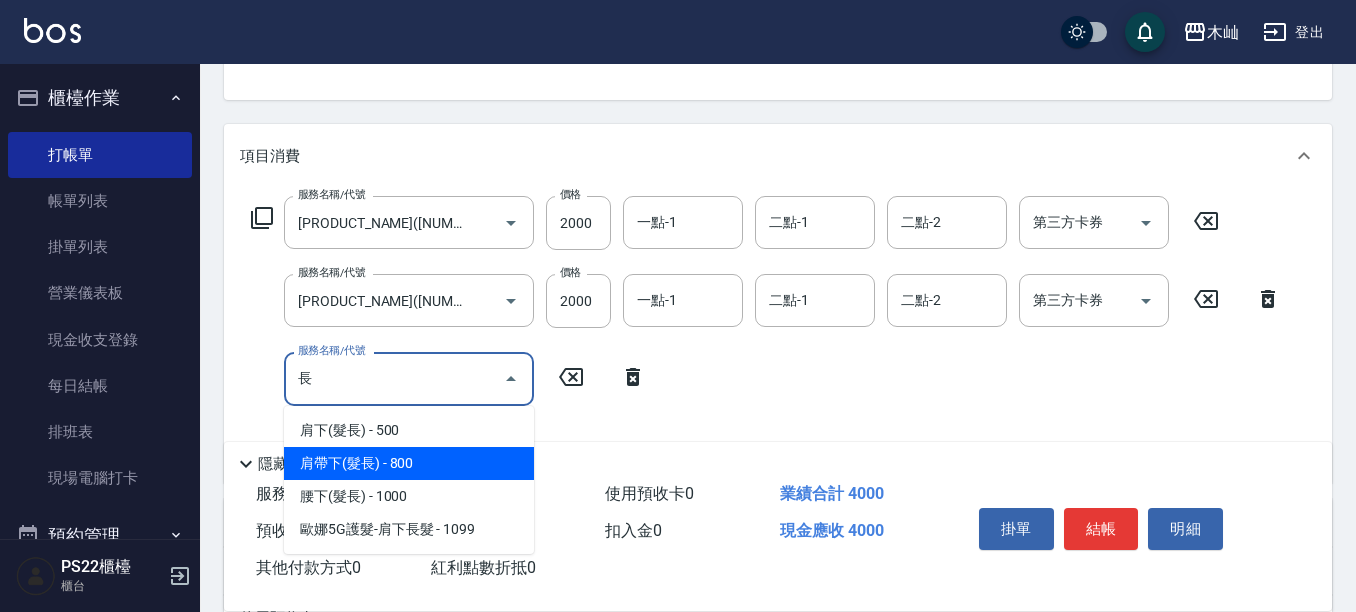 click on "肩帶下(髮長) - 800" at bounding box center [409, 463] 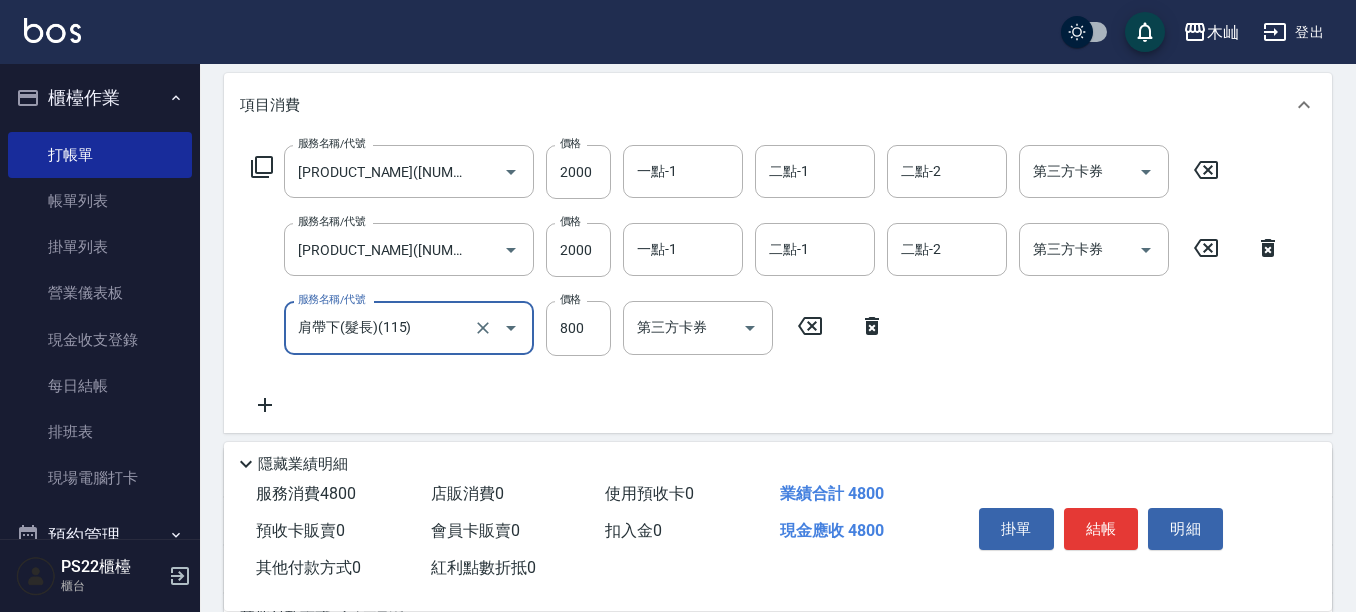 scroll, scrollTop: 300, scrollLeft: 0, axis: vertical 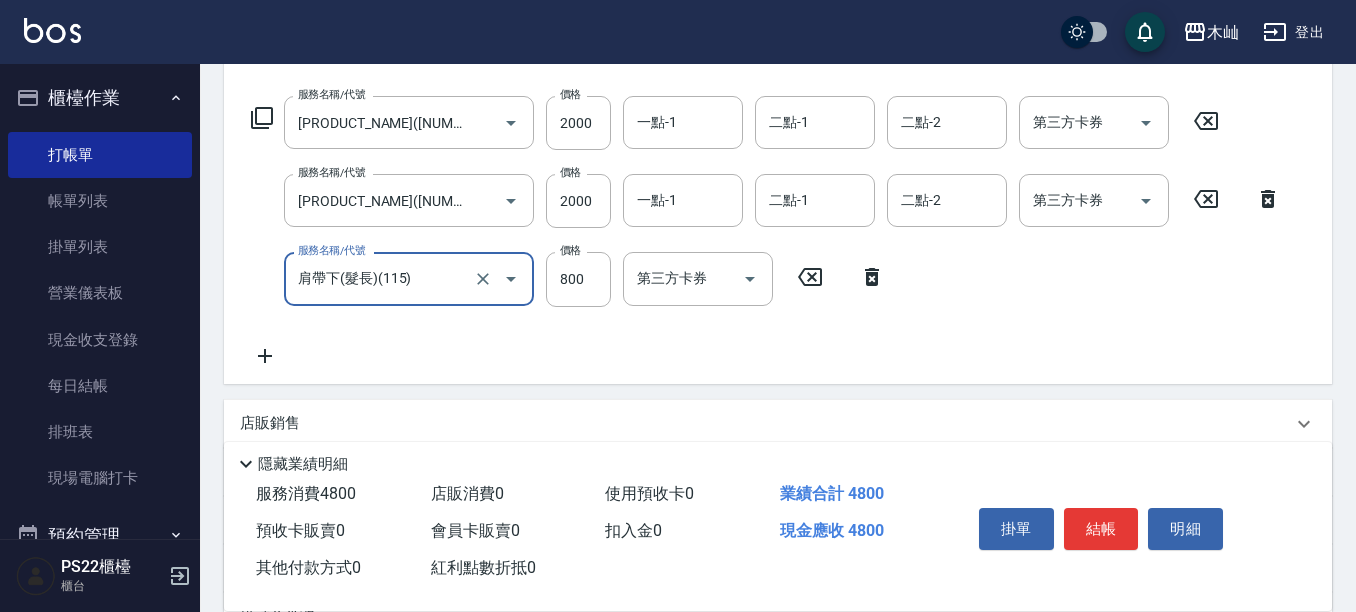 type on "肩帶下(髮長)(115)" 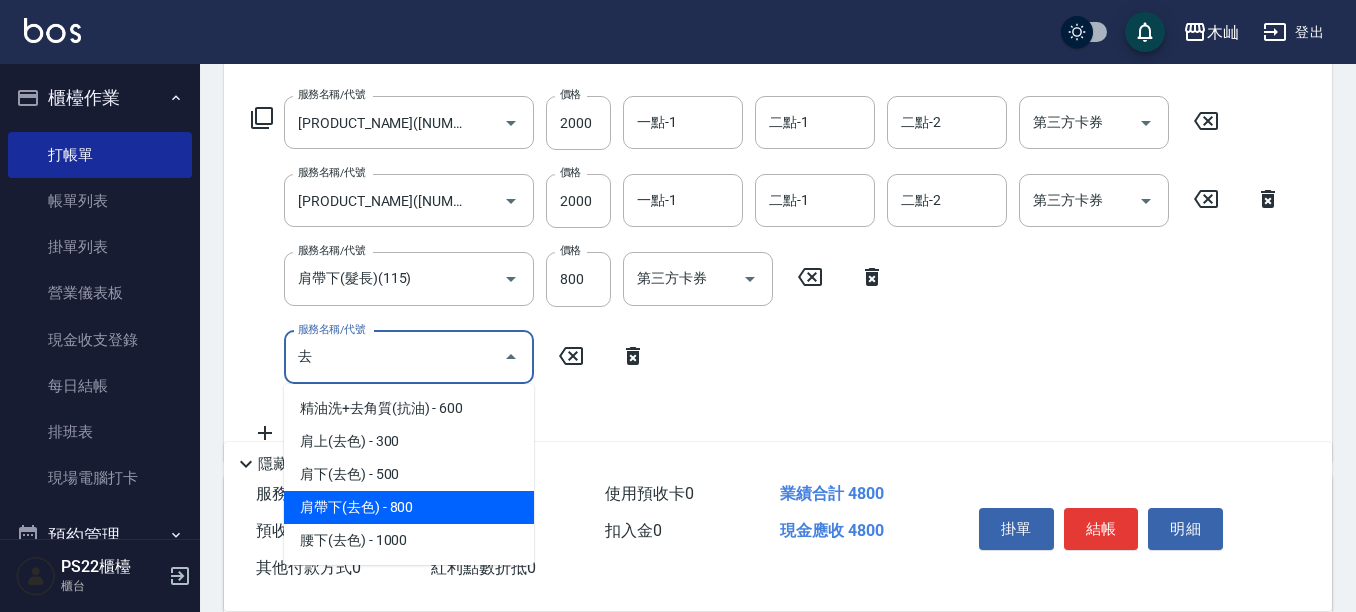 click on "肩帶下(去色) - 800" at bounding box center [409, 507] 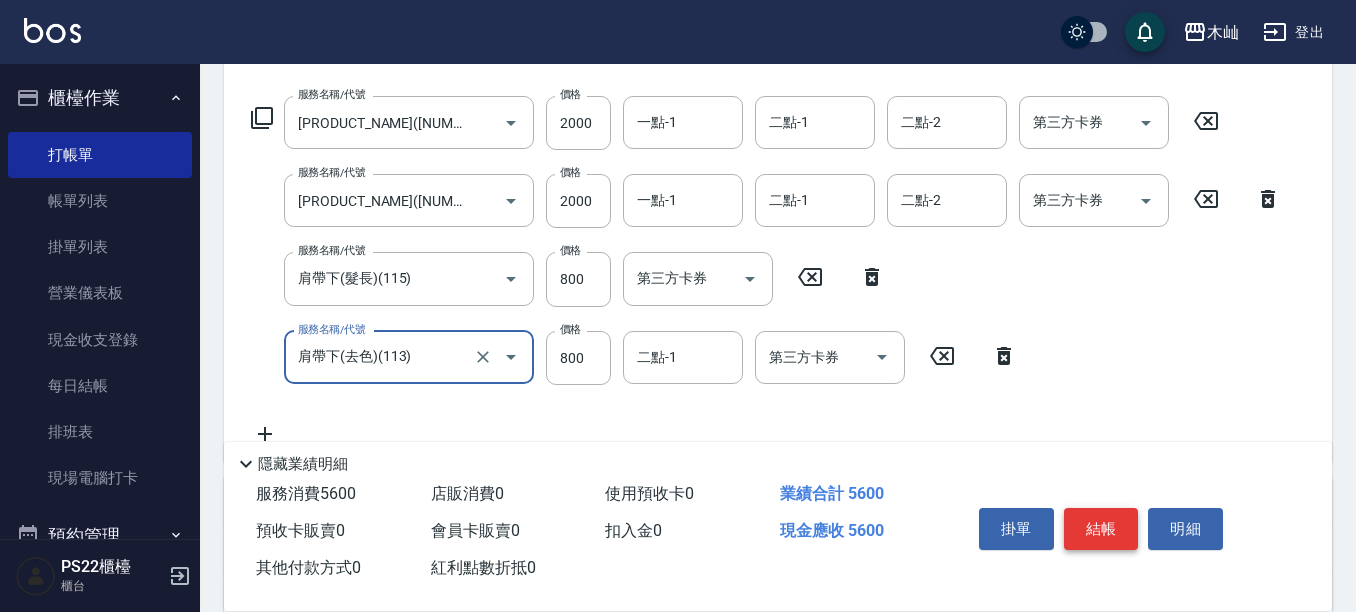 type on "肩帶下(去色)(113)" 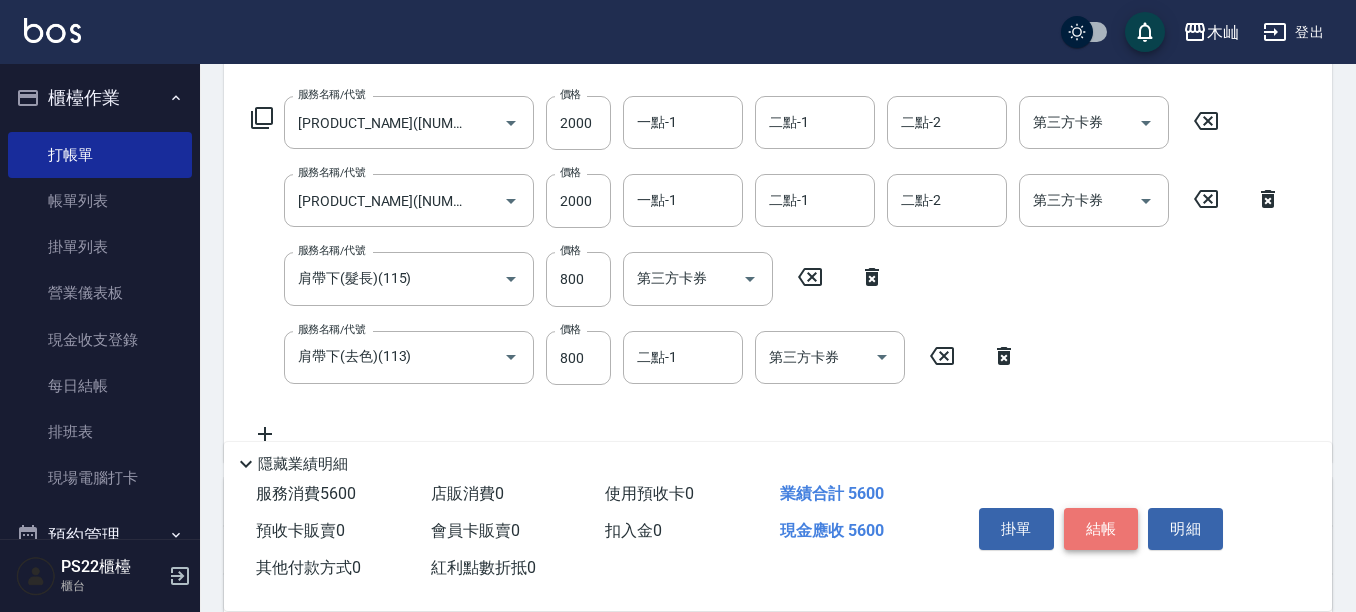 click on "結帳" at bounding box center [1101, 529] 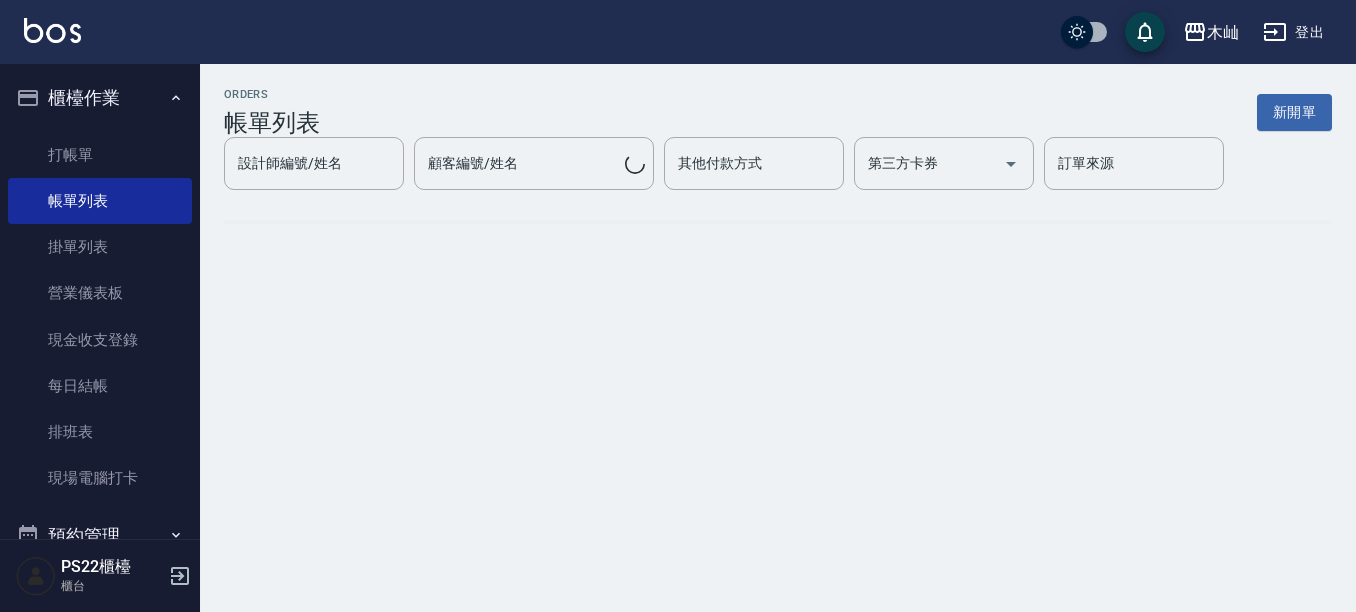 scroll, scrollTop: 0, scrollLeft: 0, axis: both 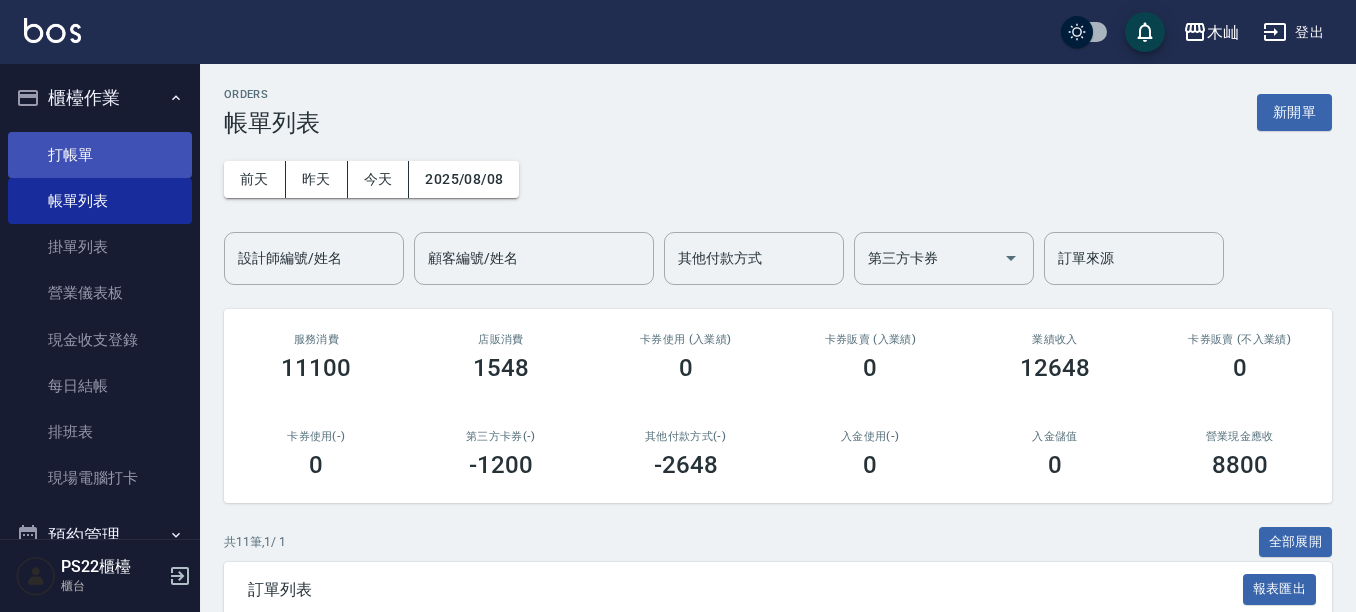 click on "打帳單" at bounding box center [100, 155] 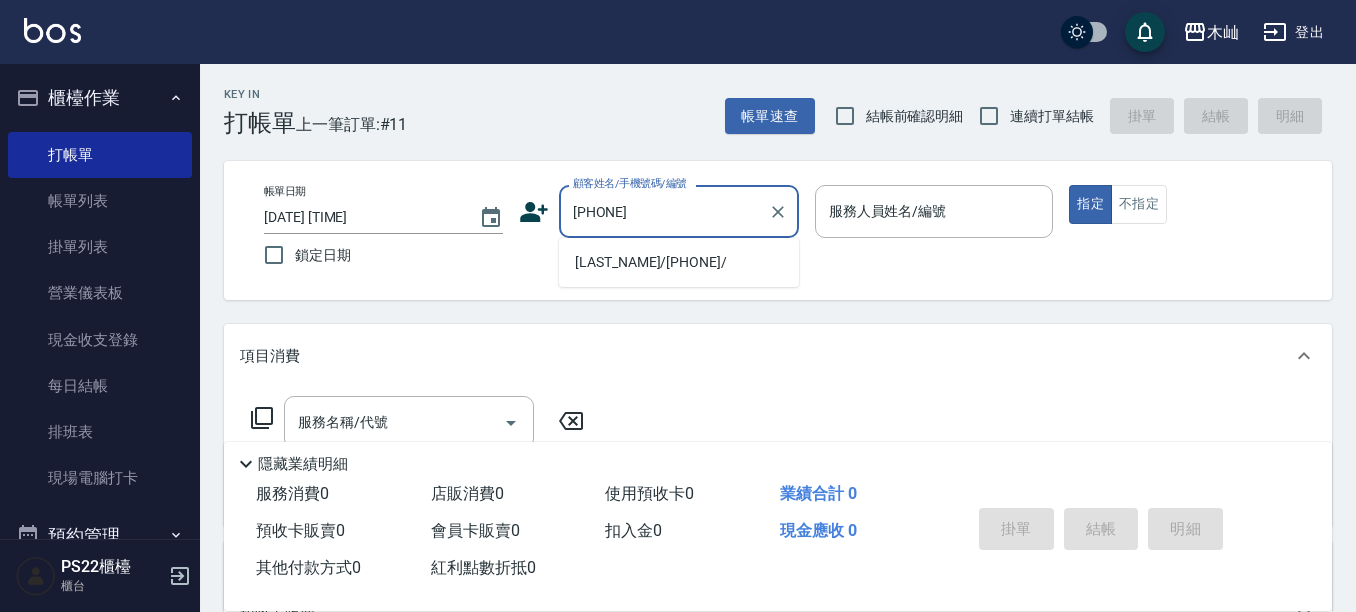 click on "[LAST_NAME]/[PHONE]/" at bounding box center (679, 262) 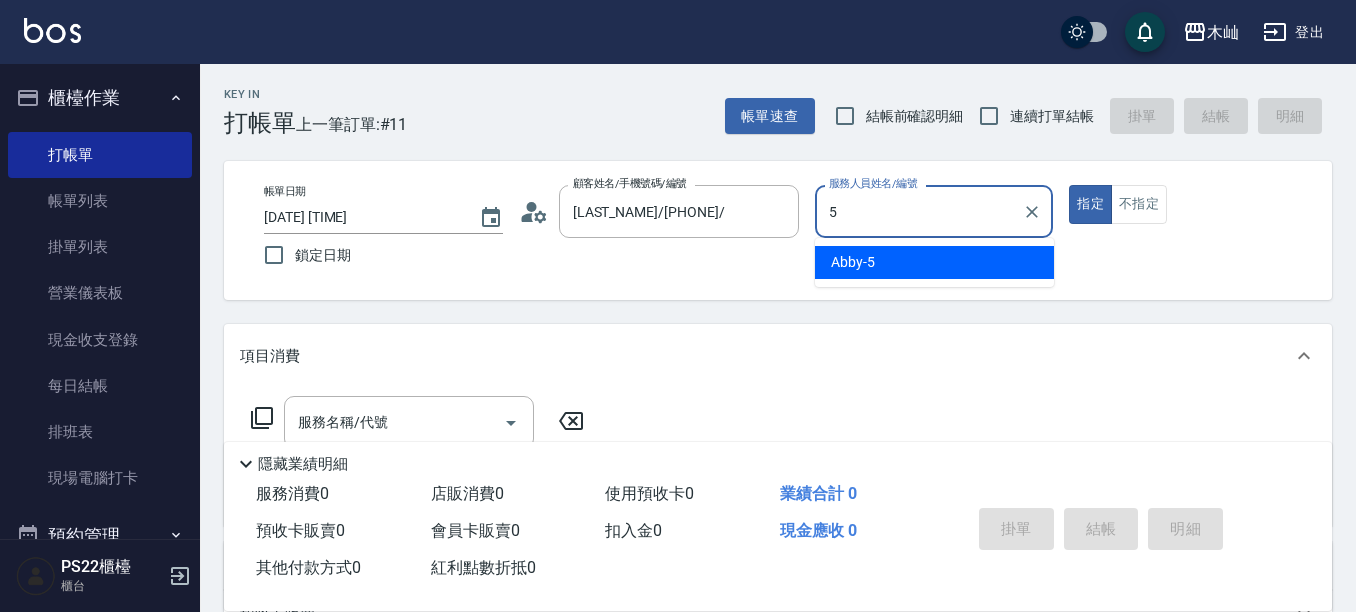type on "Abby-5" 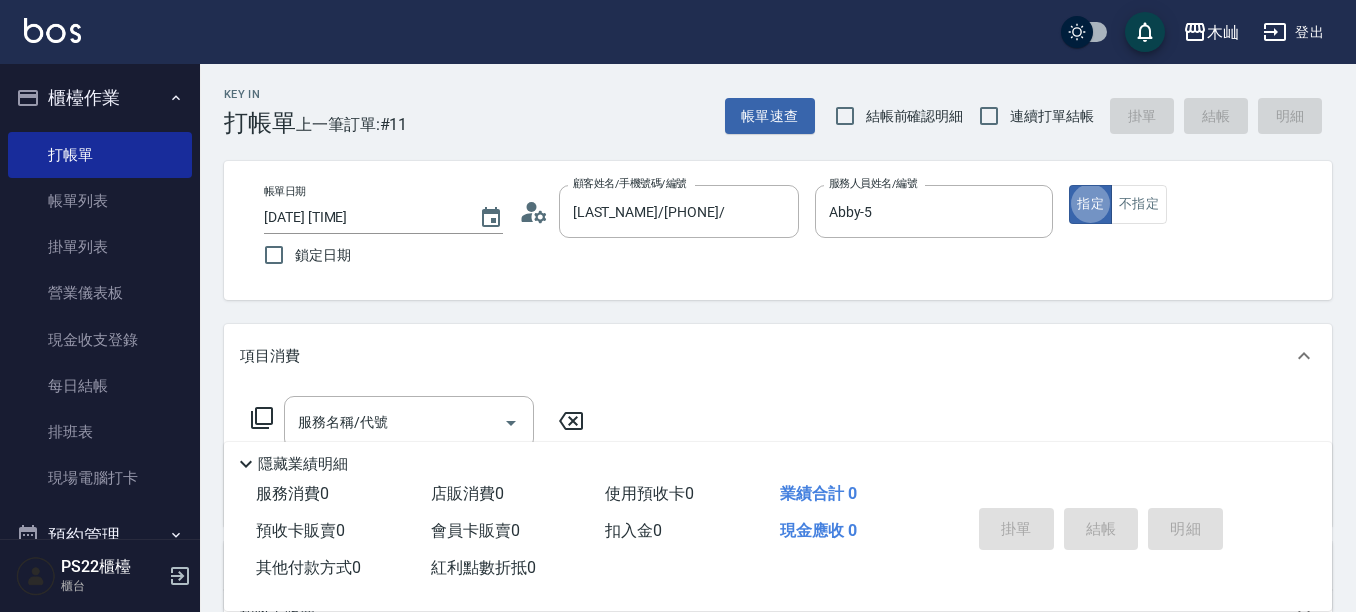 type on "true" 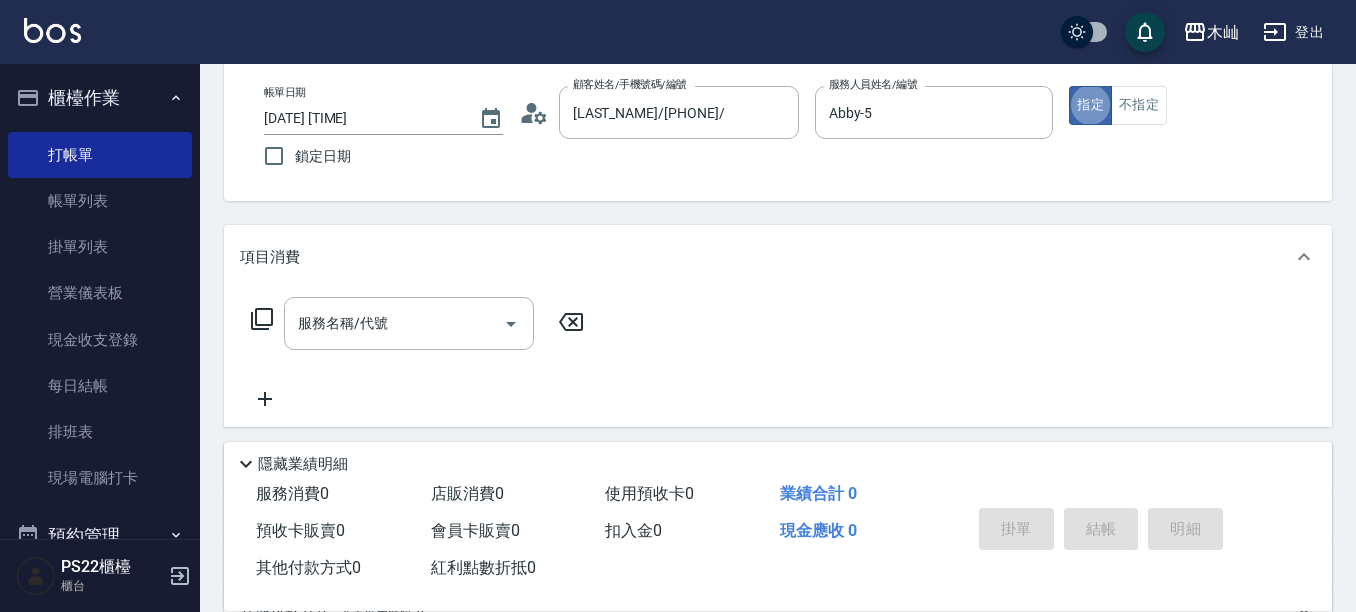 scroll, scrollTop: 100, scrollLeft: 0, axis: vertical 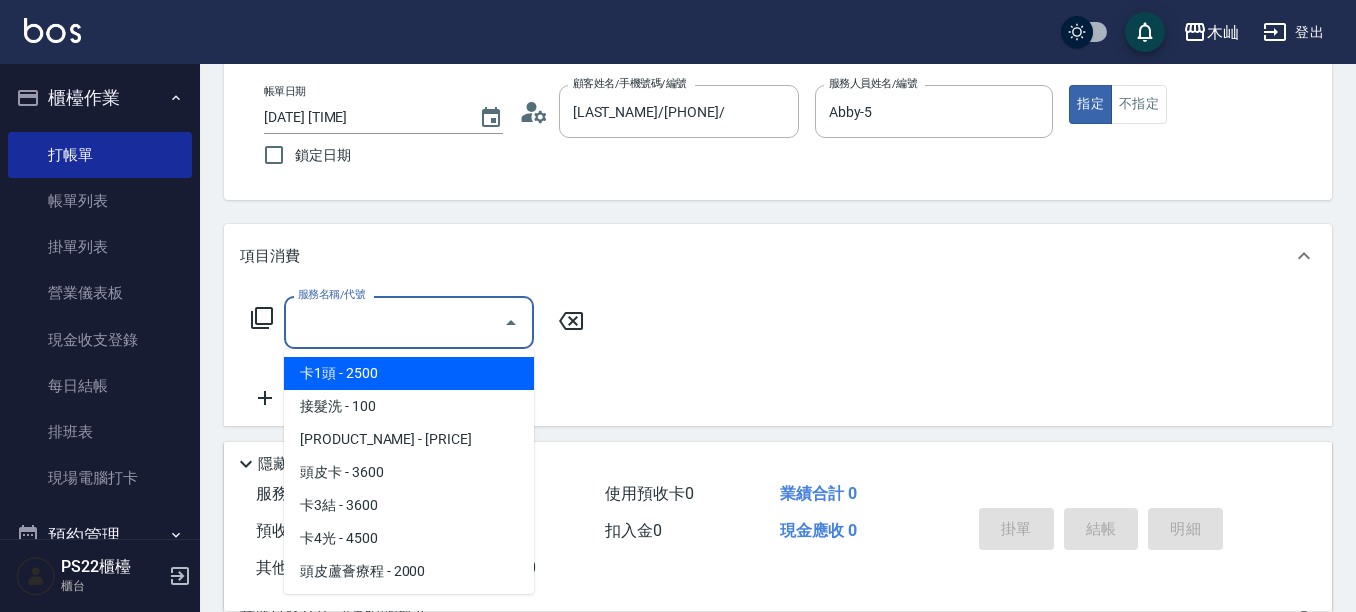 click on "服務名稱/代號" at bounding box center (394, 322) 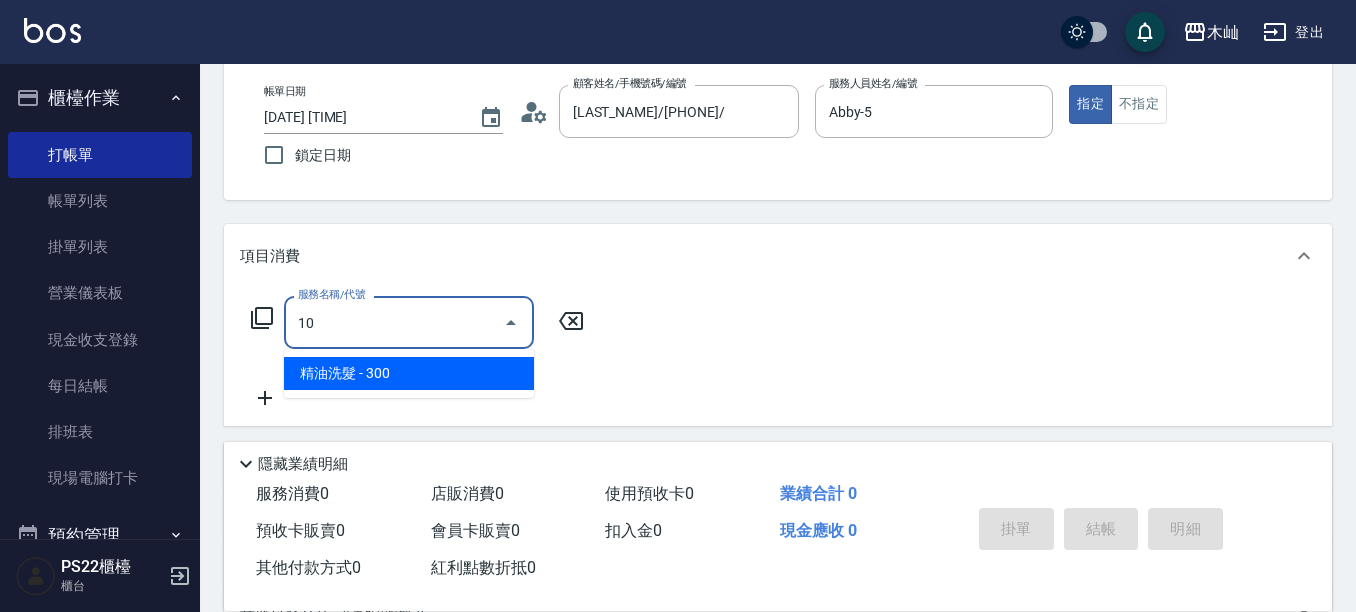 type on "1" 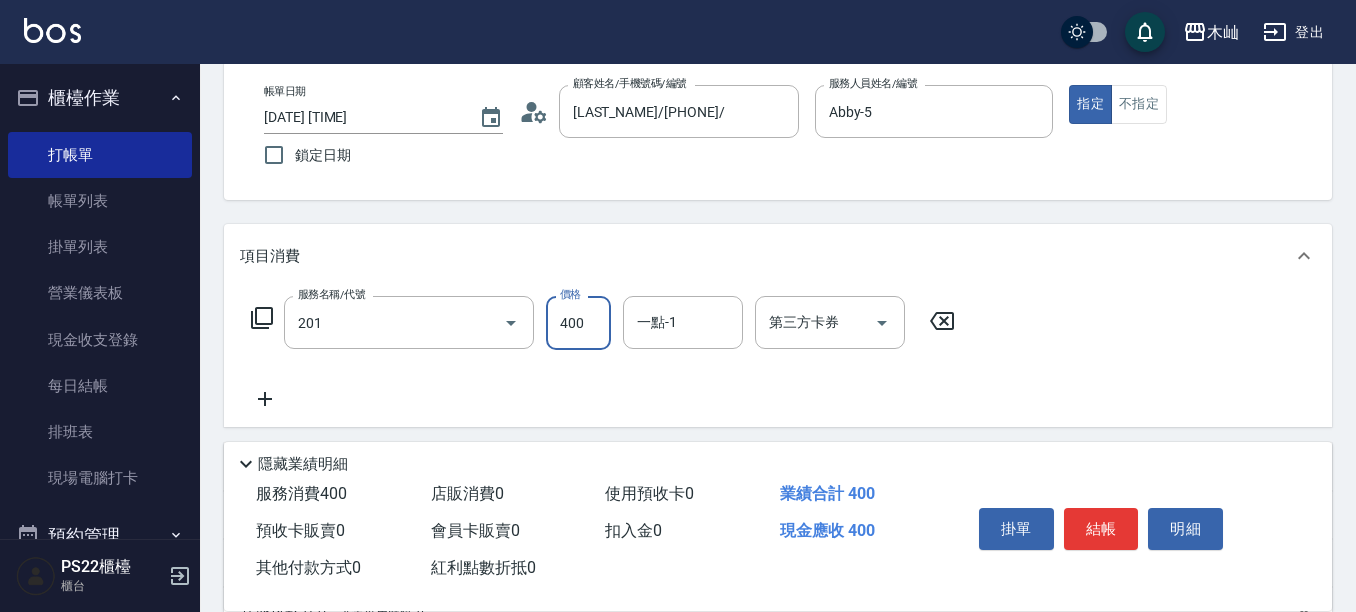 type on "洗剪(201)" 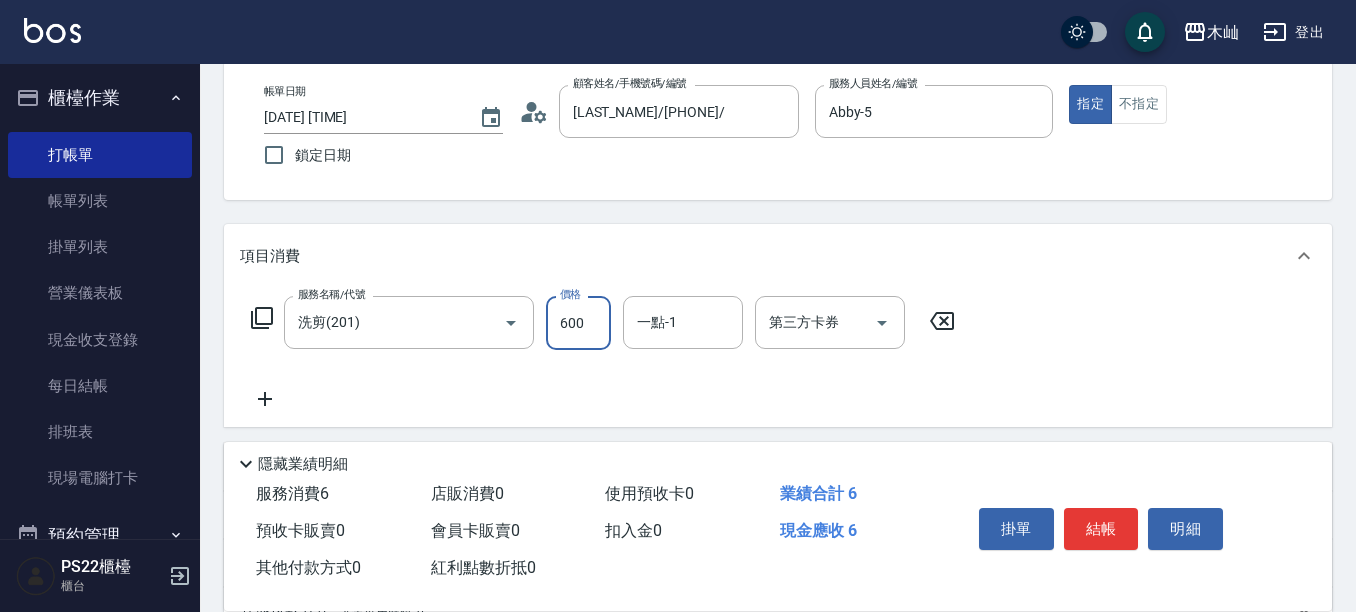 type on "600" 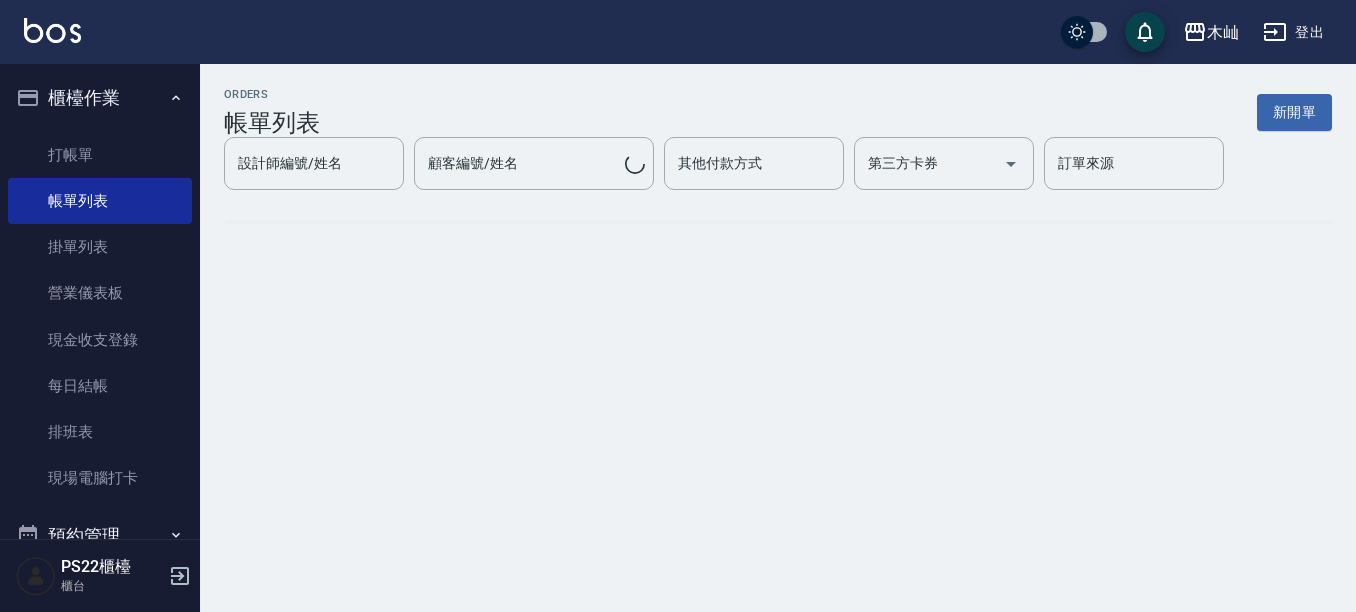 scroll, scrollTop: 0, scrollLeft: 0, axis: both 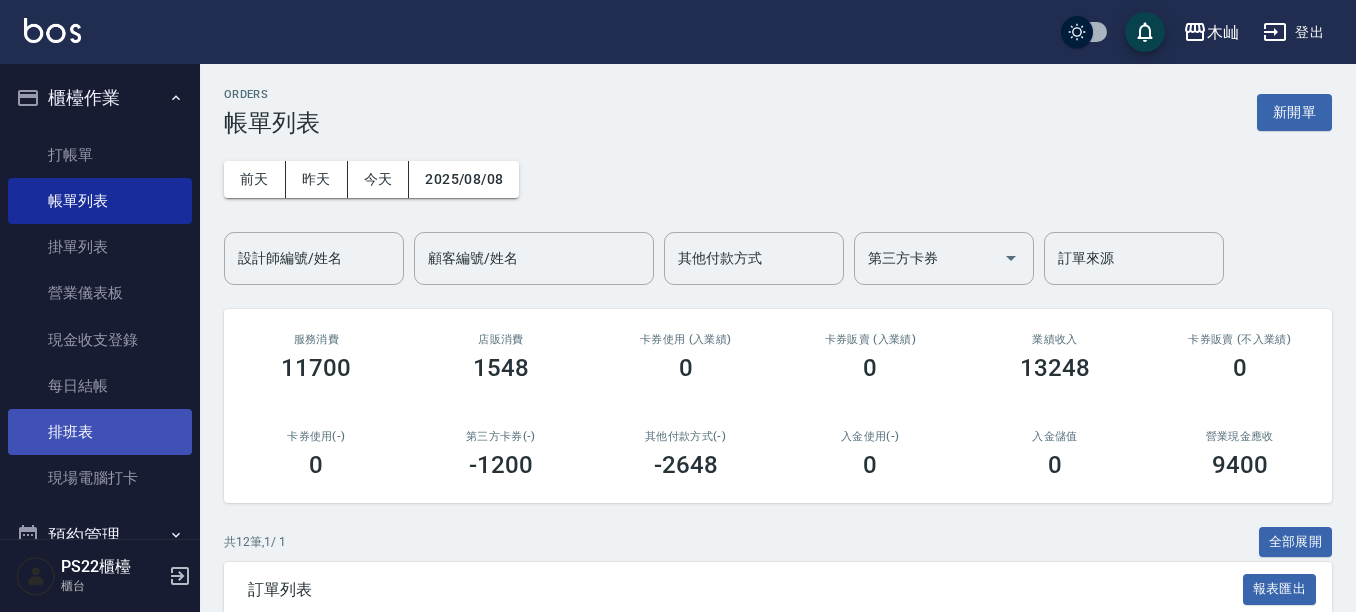 click on "排班表" at bounding box center (100, 432) 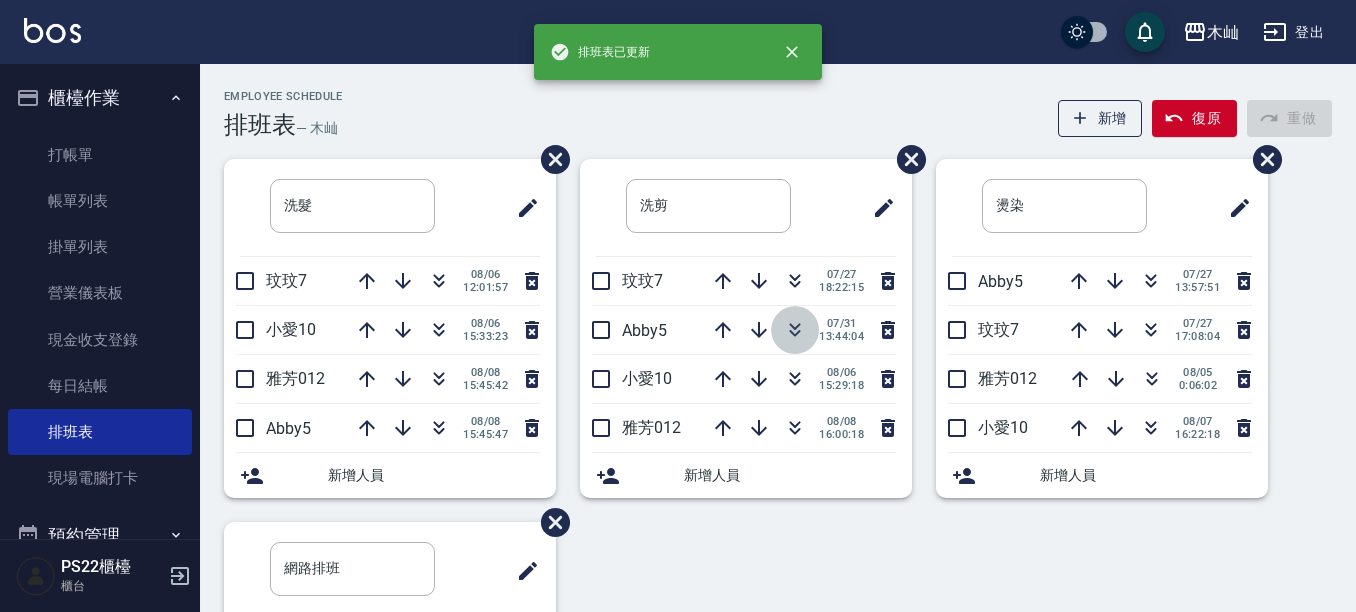 click 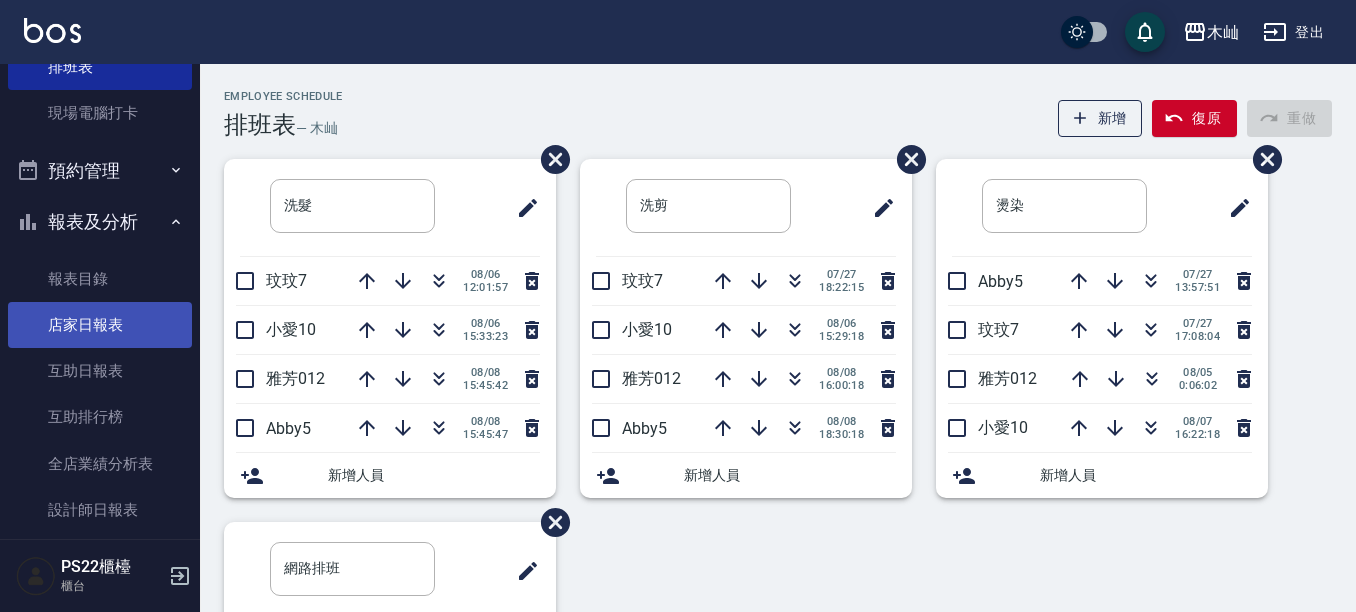 scroll, scrollTop: 400, scrollLeft: 0, axis: vertical 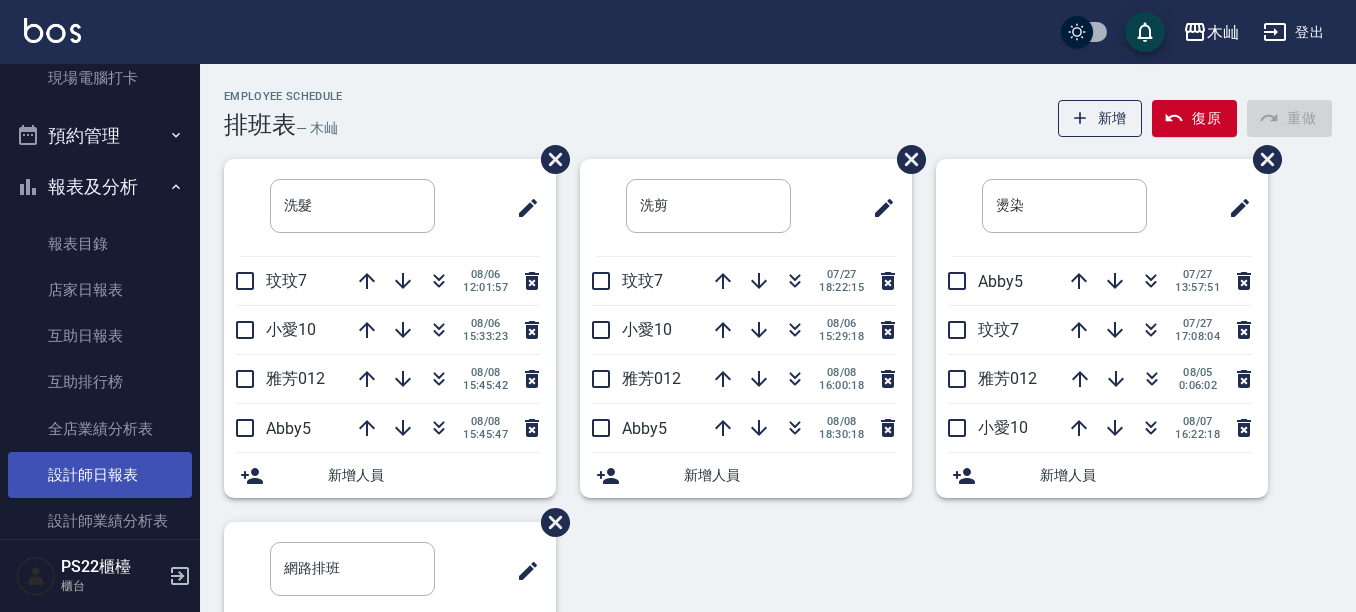 click on "設計師日報表" at bounding box center [100, 475] 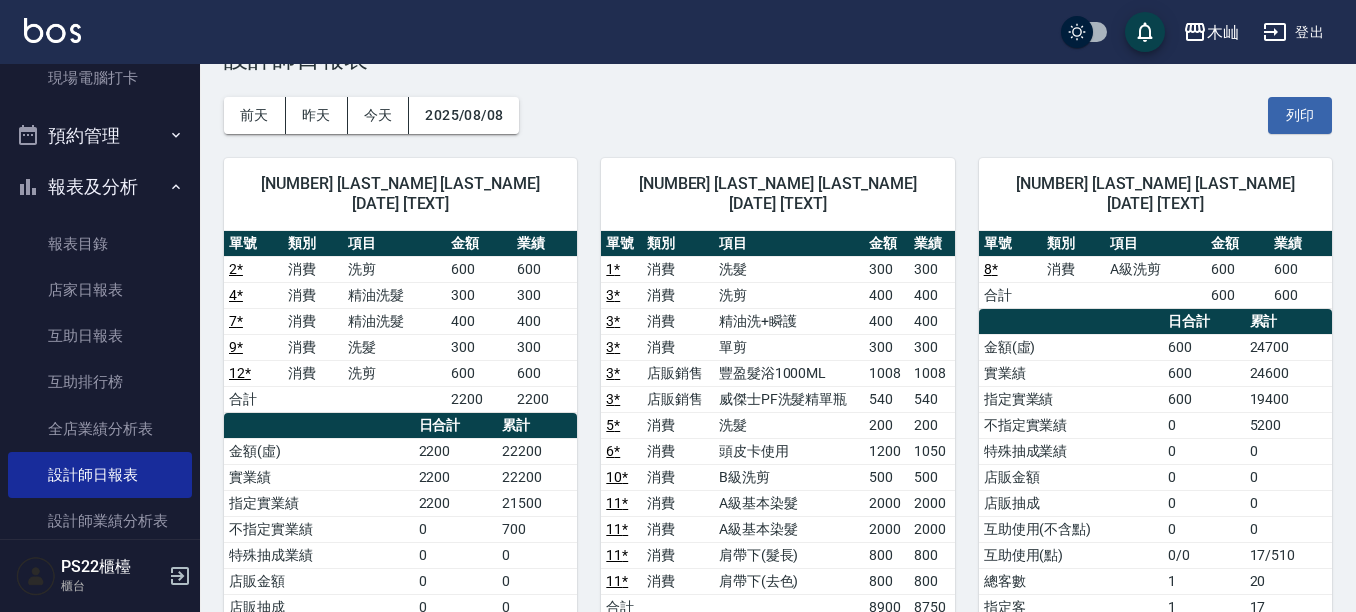 scroll, scrollTop: 100, scrollLeft: 0, axis: vertical 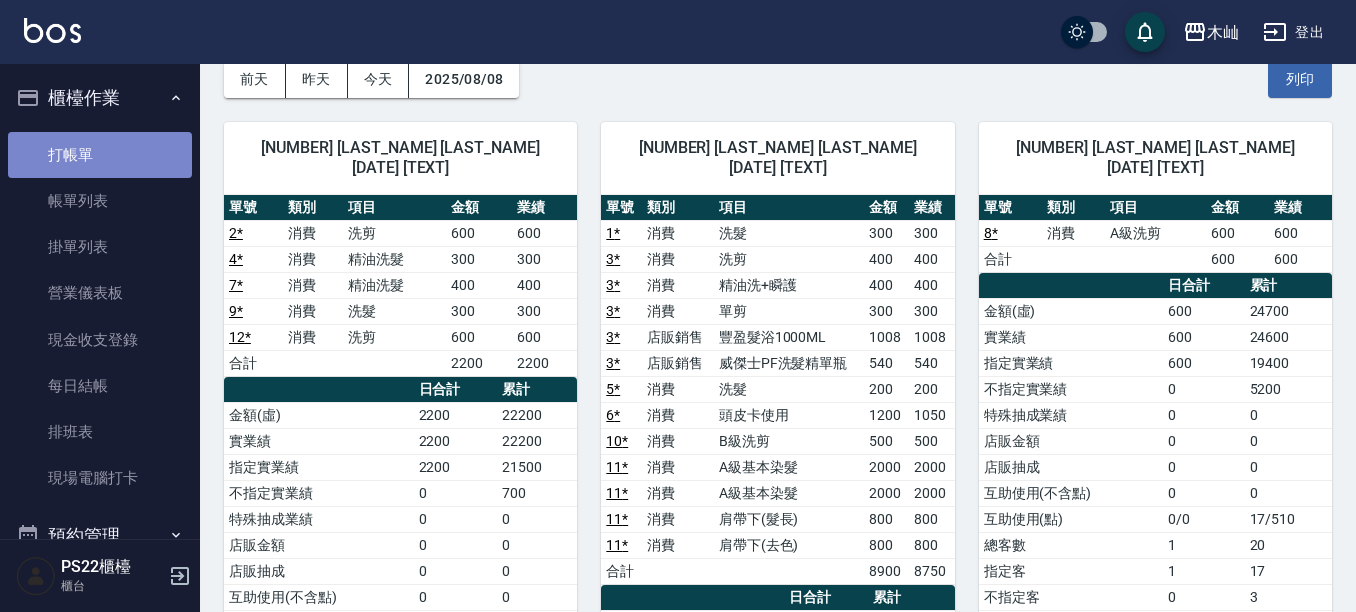 click on "打帳單" at bounding box center [100, 155] 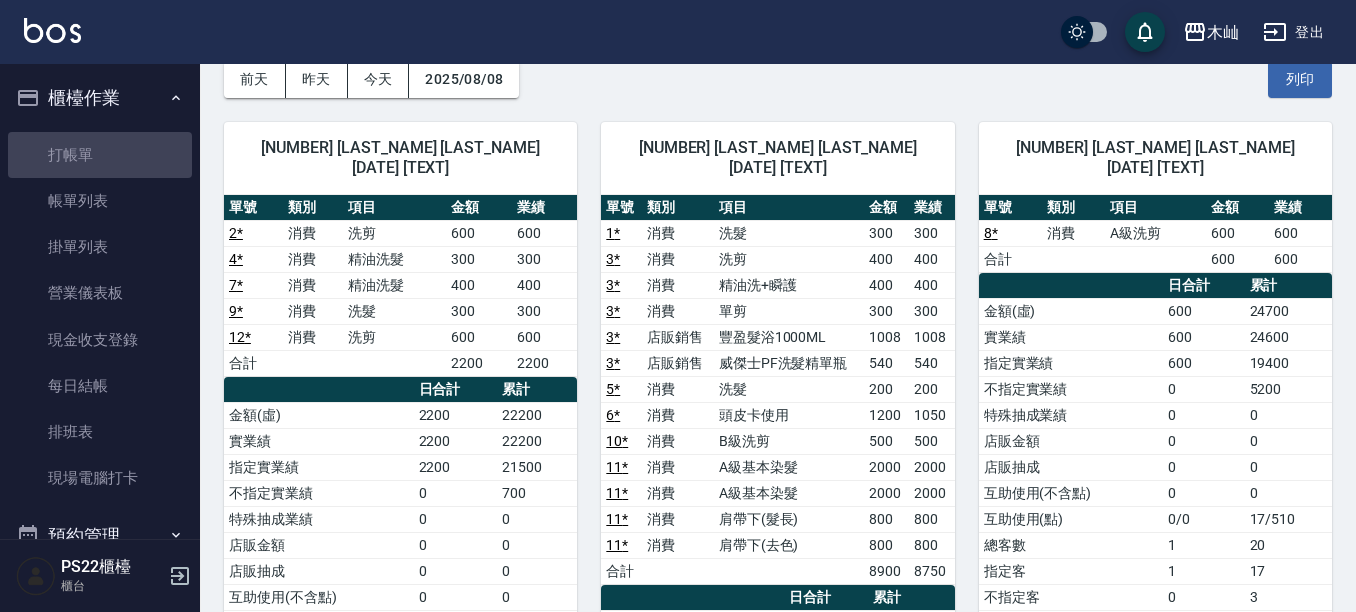 scroll, scrollTop: 0, scrollLeft: 0, axis: both 